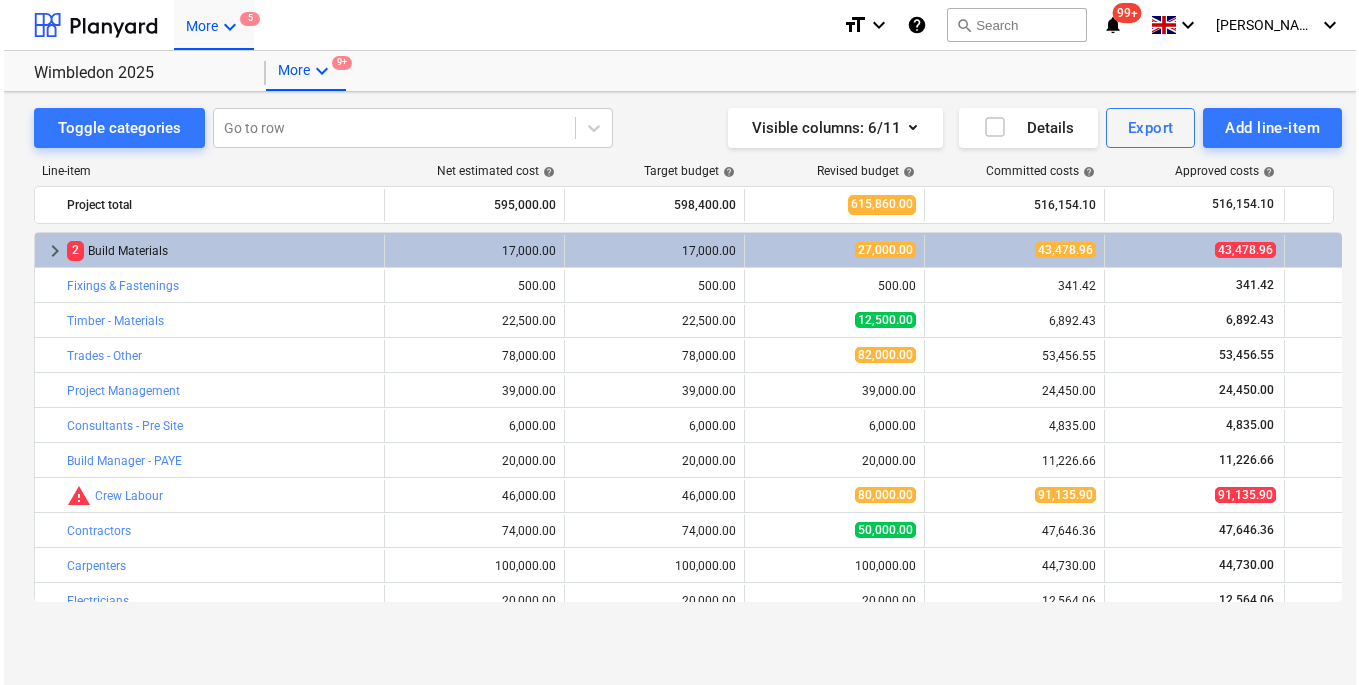 scroll, scrollTop: 0, scrollLeft: 0, axis: both 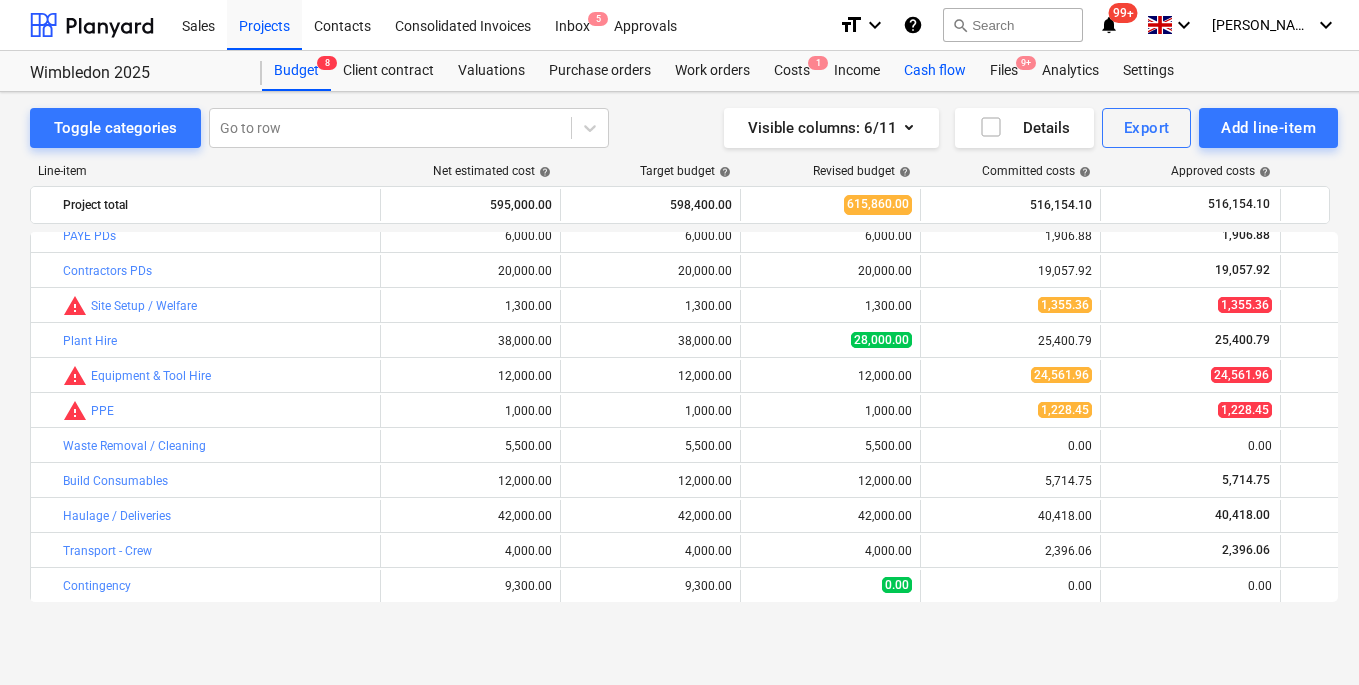 click on "Cash flow" at bounding box center (935, 71) 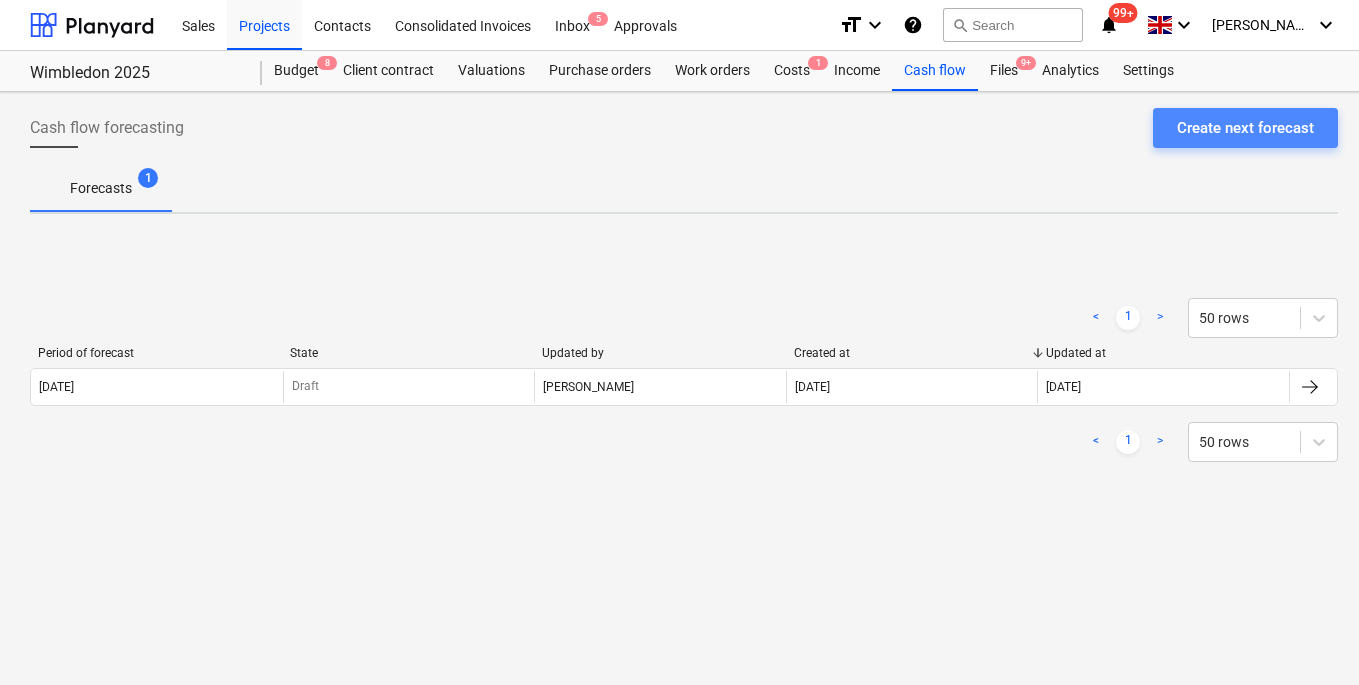click on "Create next forecast" at bounding box center (1245, 128) 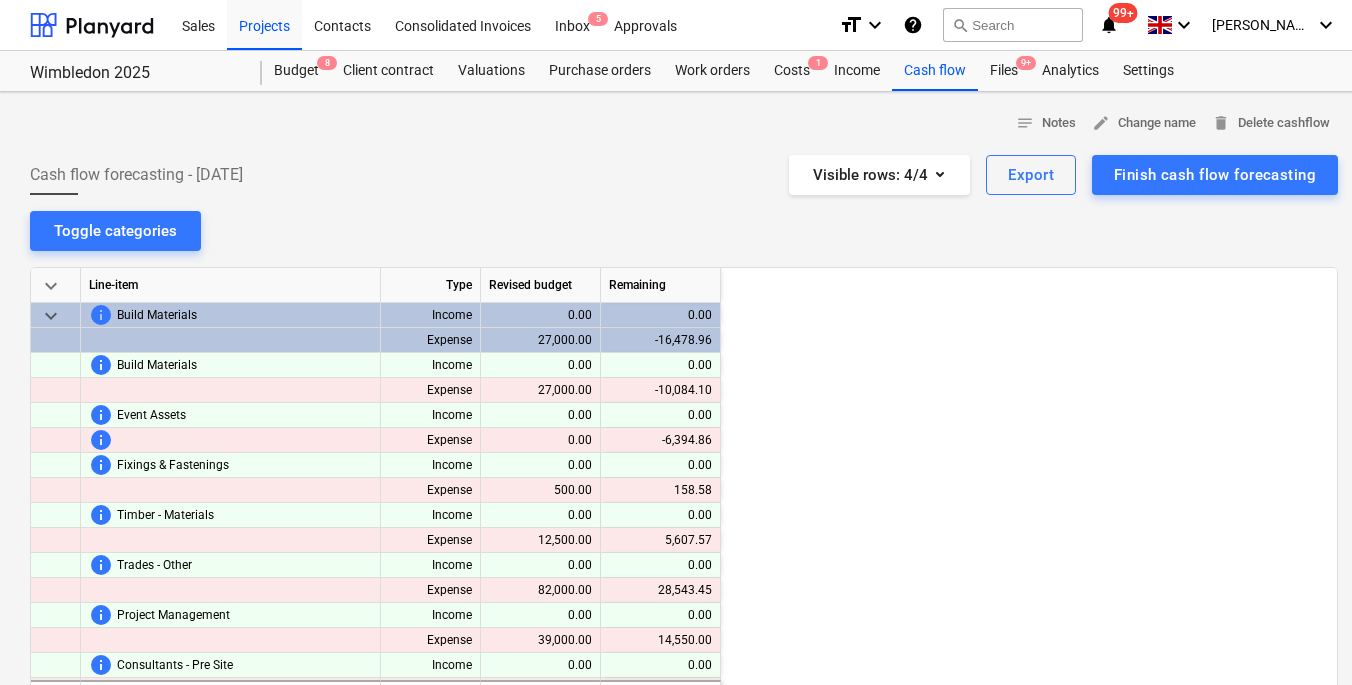 scroll, scrollTop: 0, scrollLeft: 800, axis: horizontal 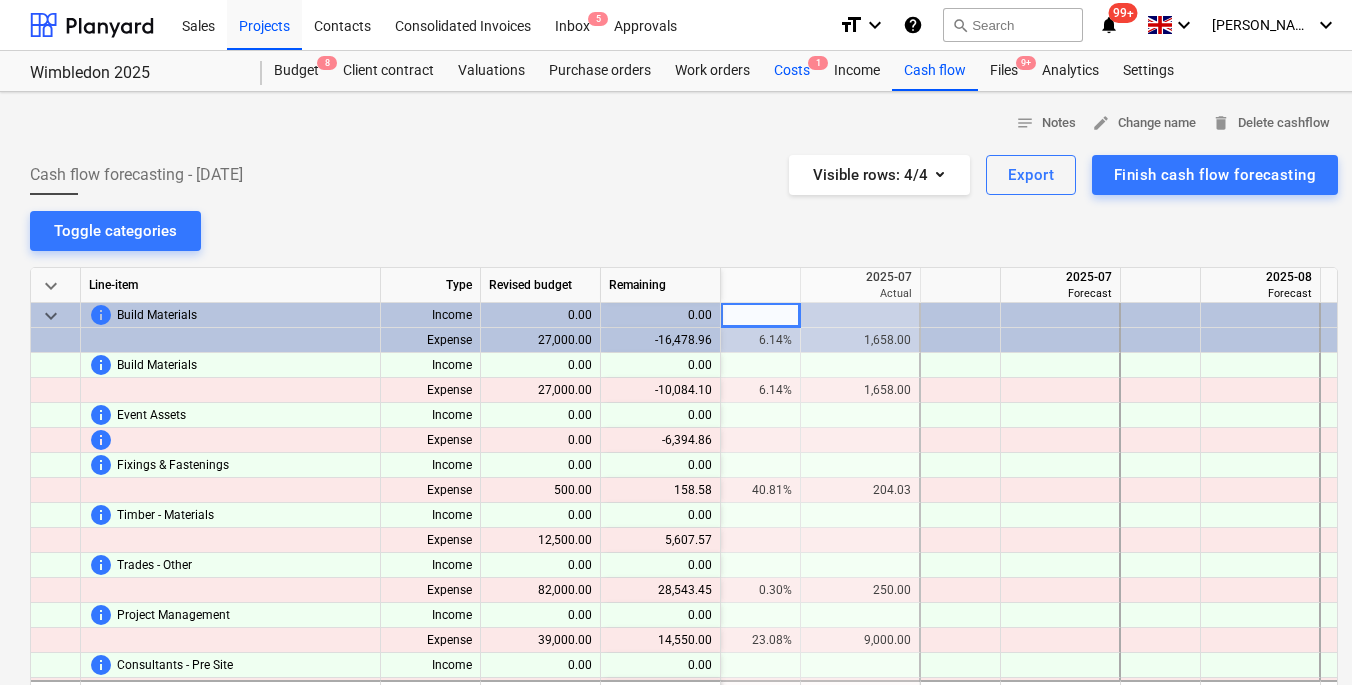 click on "Costs 1" at bounding box center [792, 71] 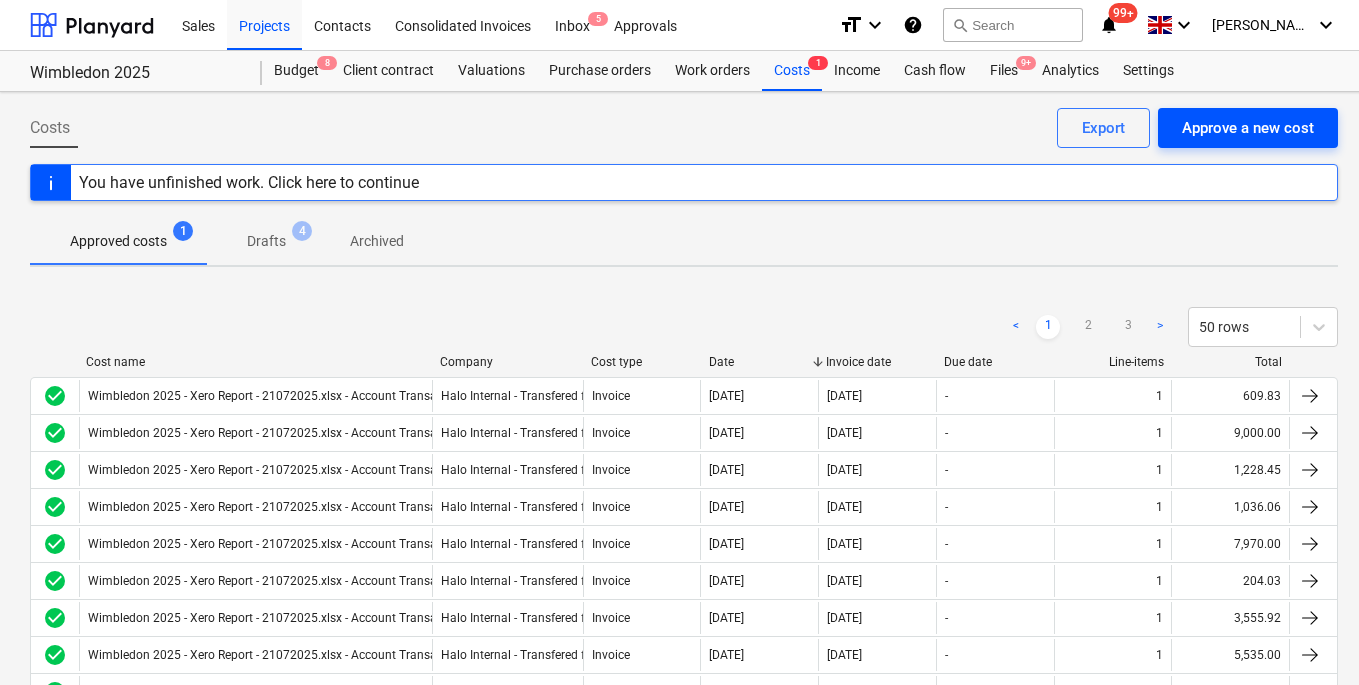 click on "Approve a new cost" at bounding box center (1248, 128) 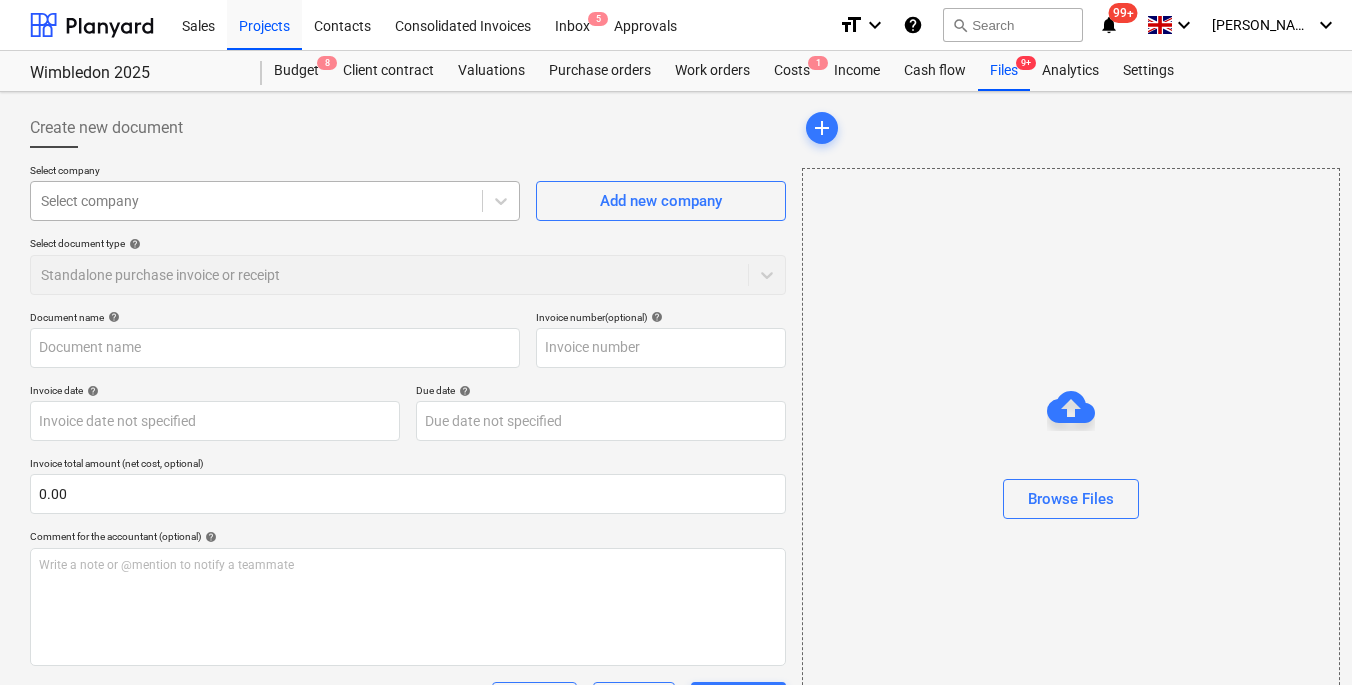 click on "Select company" at bounding box center [256, 201] 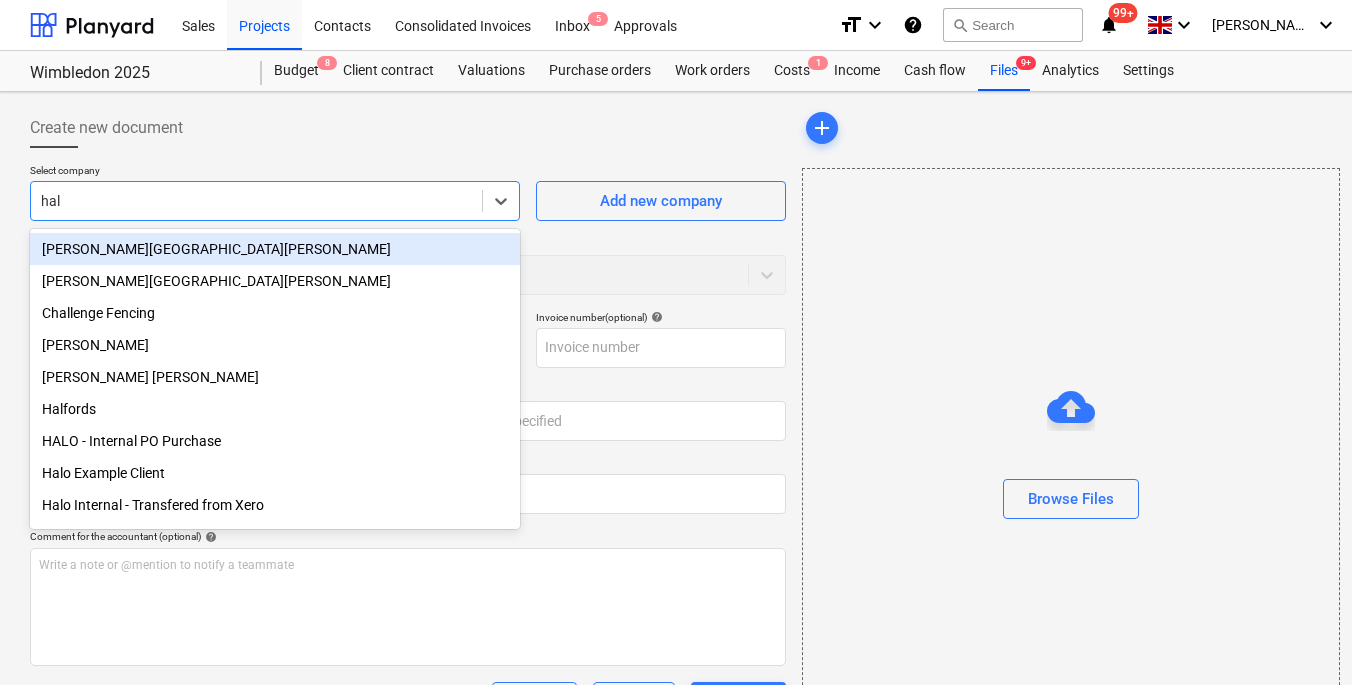 type on "halo" 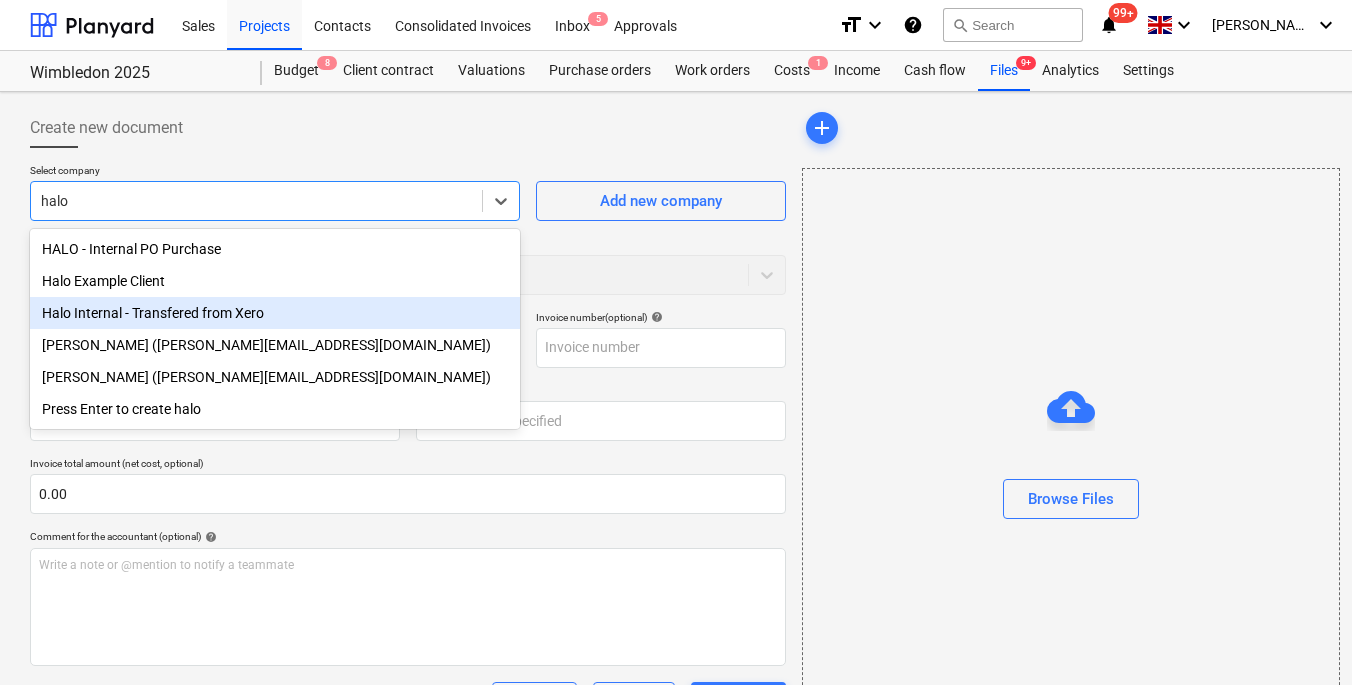 click on "Halo Internal - Transfered from Xero" at bounding box center [275, 313] 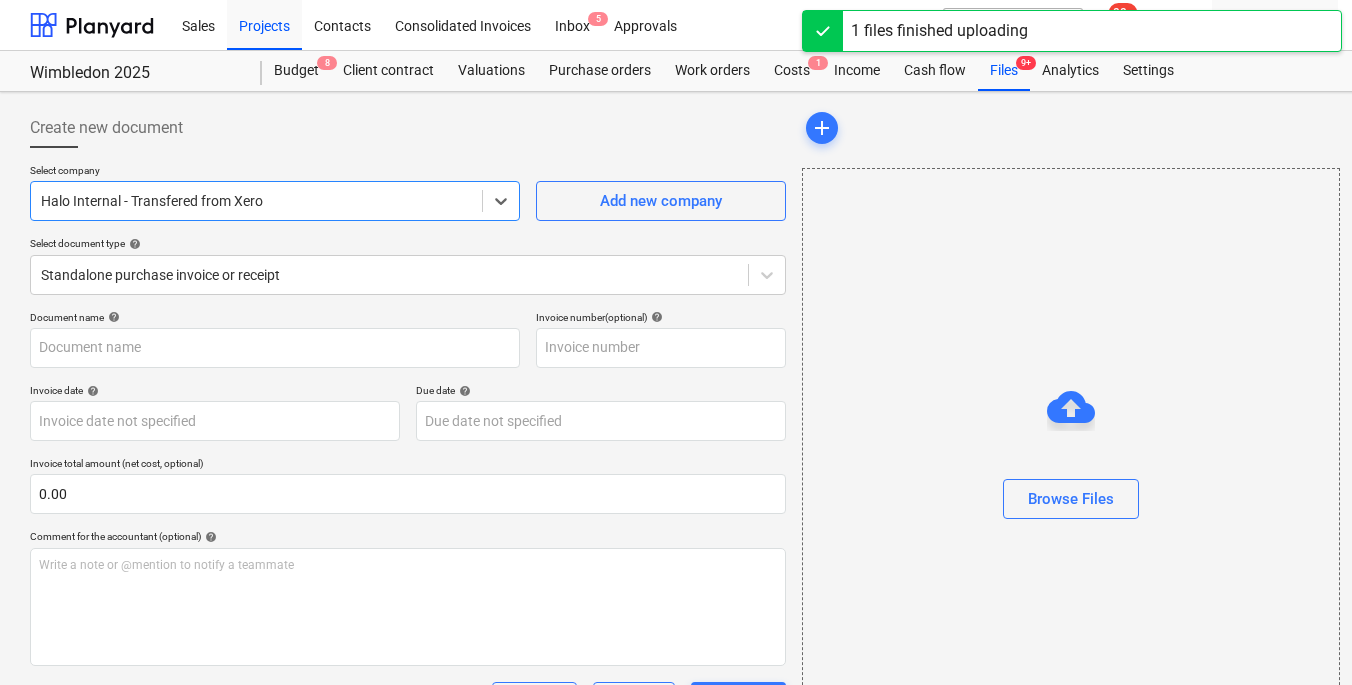 type on "Wimbledon 2025 - Xero Report - 21072025.xlsx - Account Transactions.pdf" 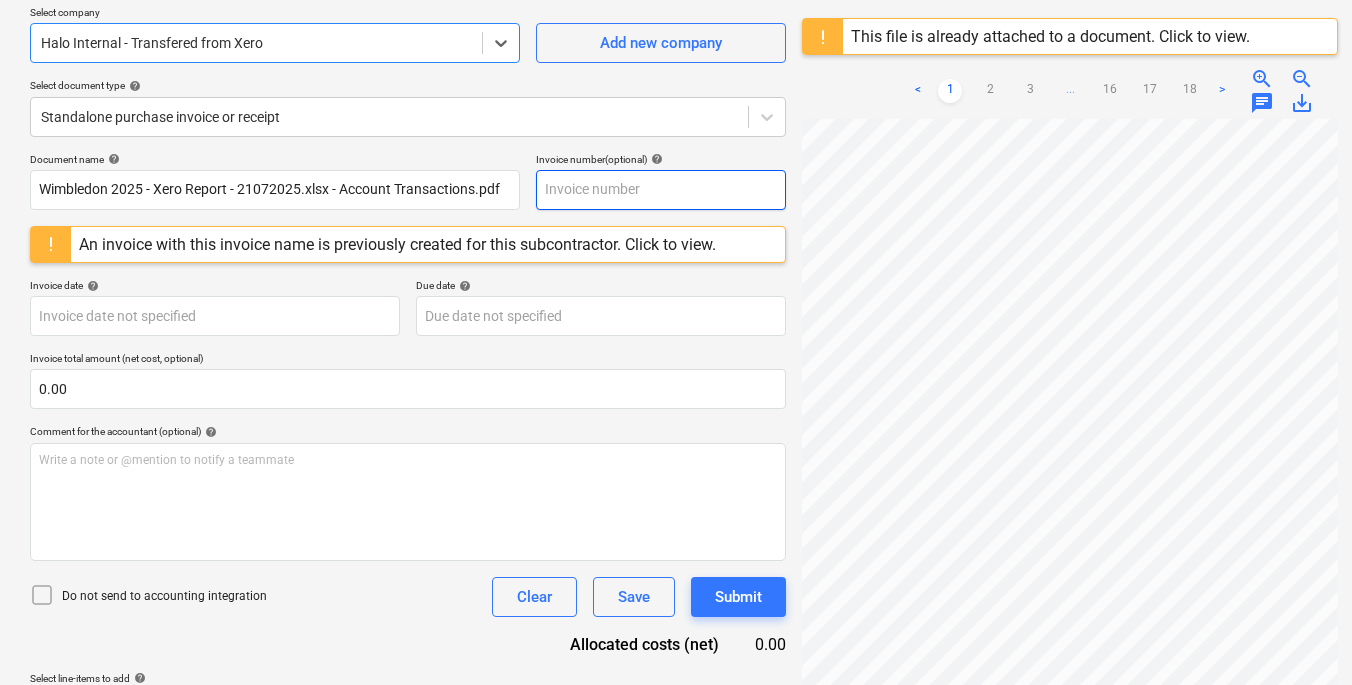 scroll, scrollTop: 237, scrollLeft: 0, axis: vertical 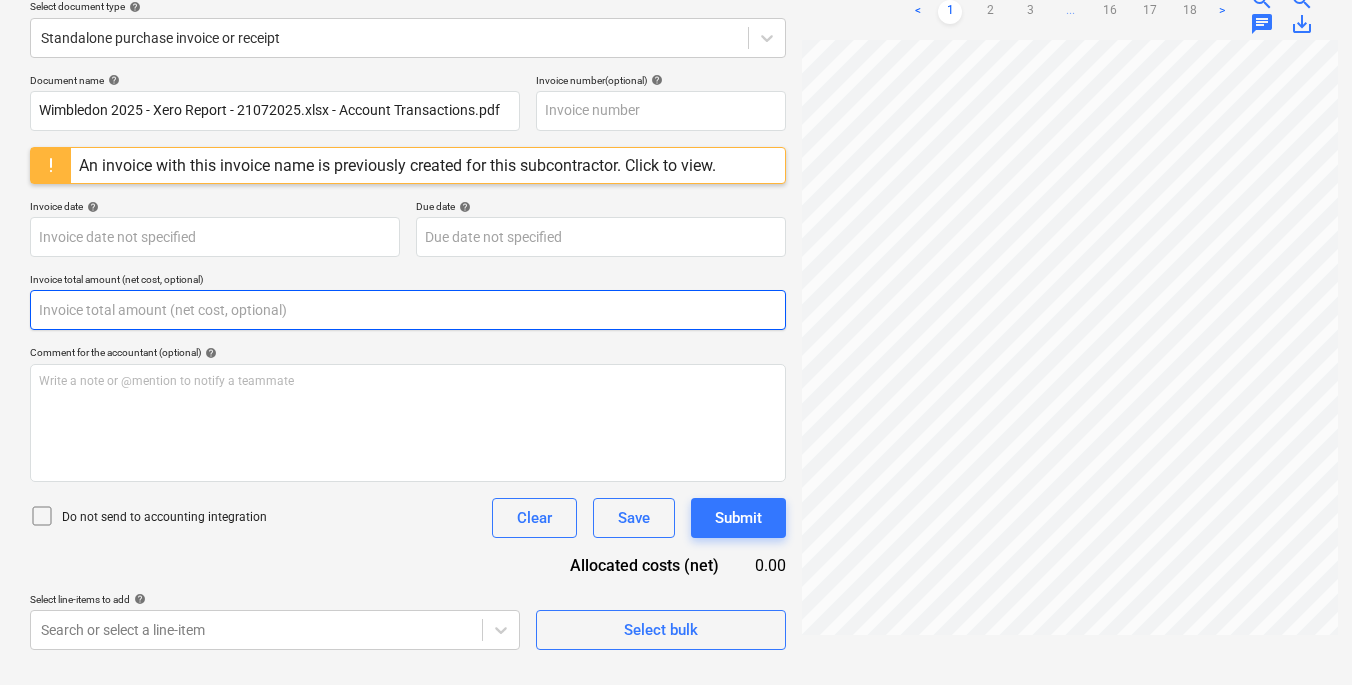 click at bounding box center [408, 310] 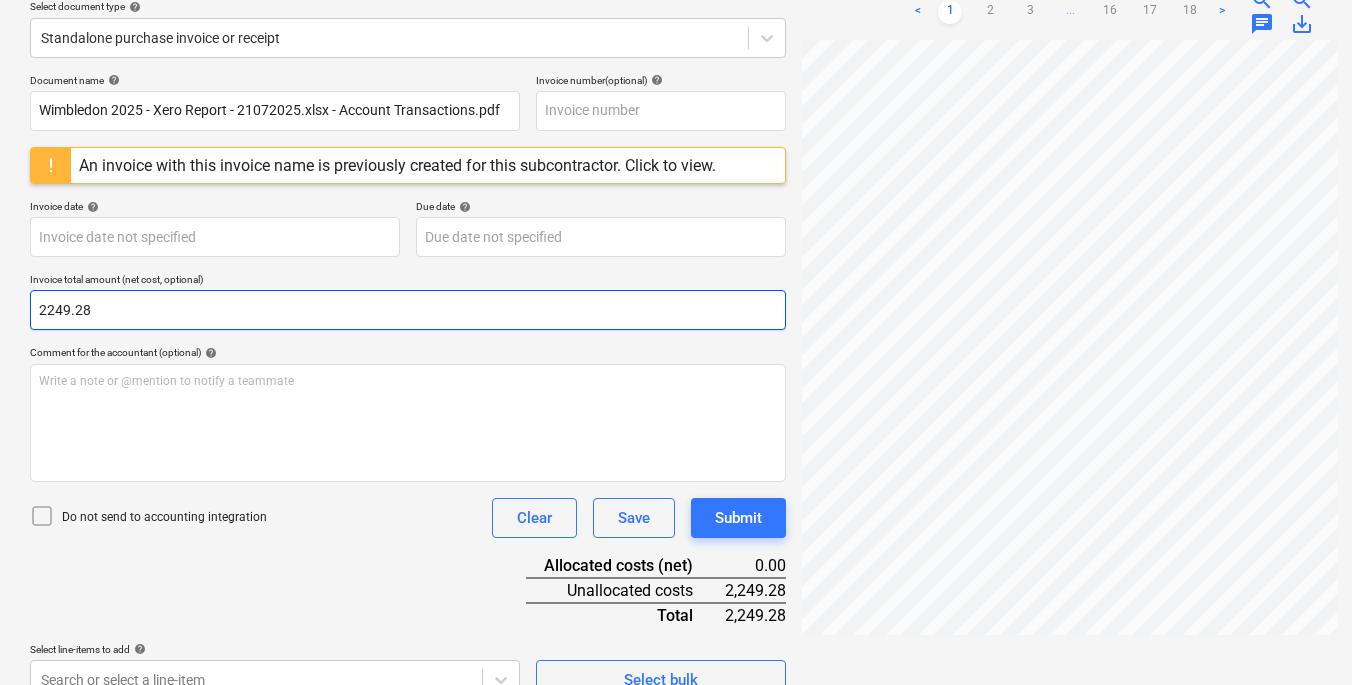 drag, startPoint x: 93, startPoint y: 313, endPoint x: -27, endPoint y: 313, distance: 120 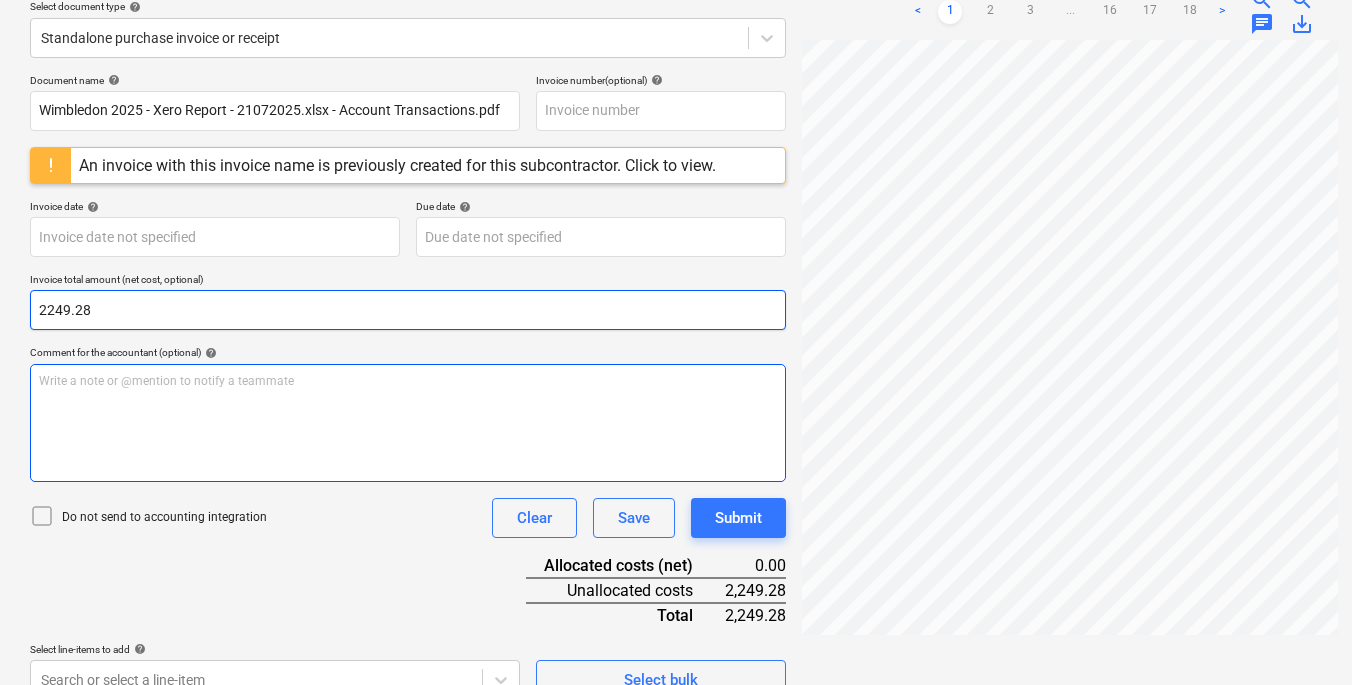 type on "2249.28" 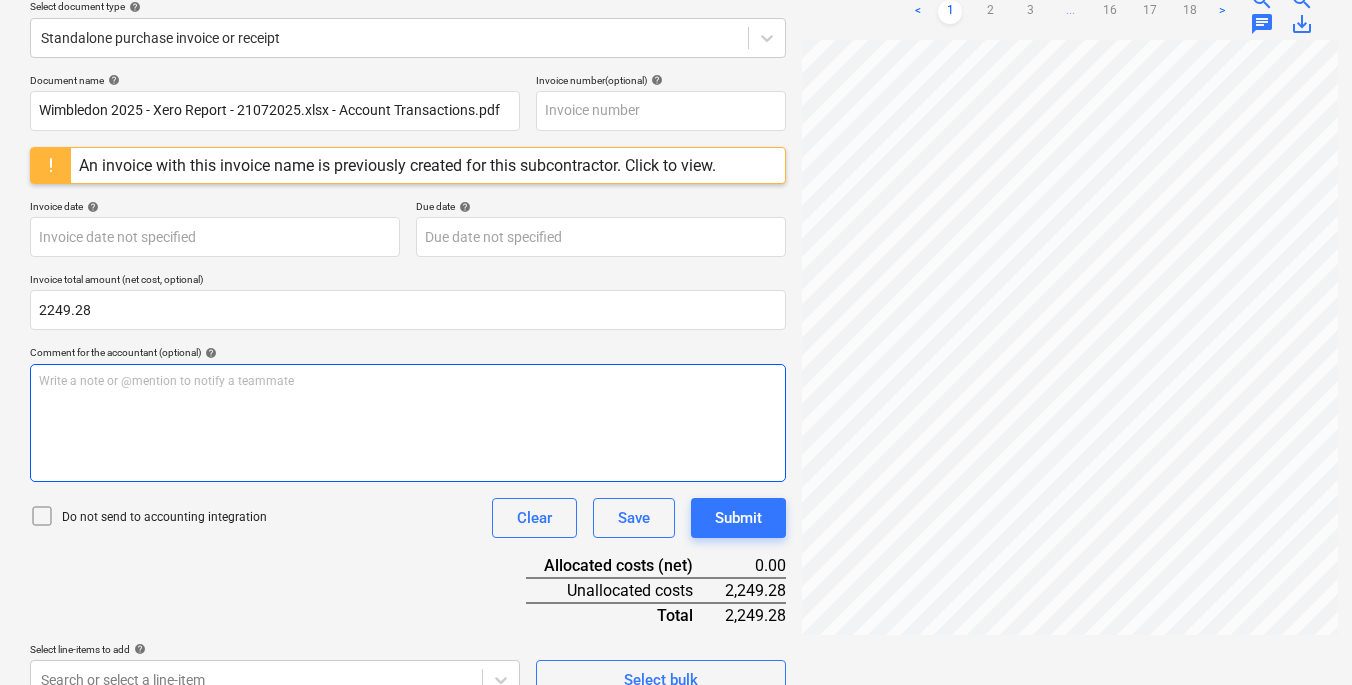 click on "Write a note or @mention to notify a teammate [PERSON_NAME]" at bounding box center [408, 423] 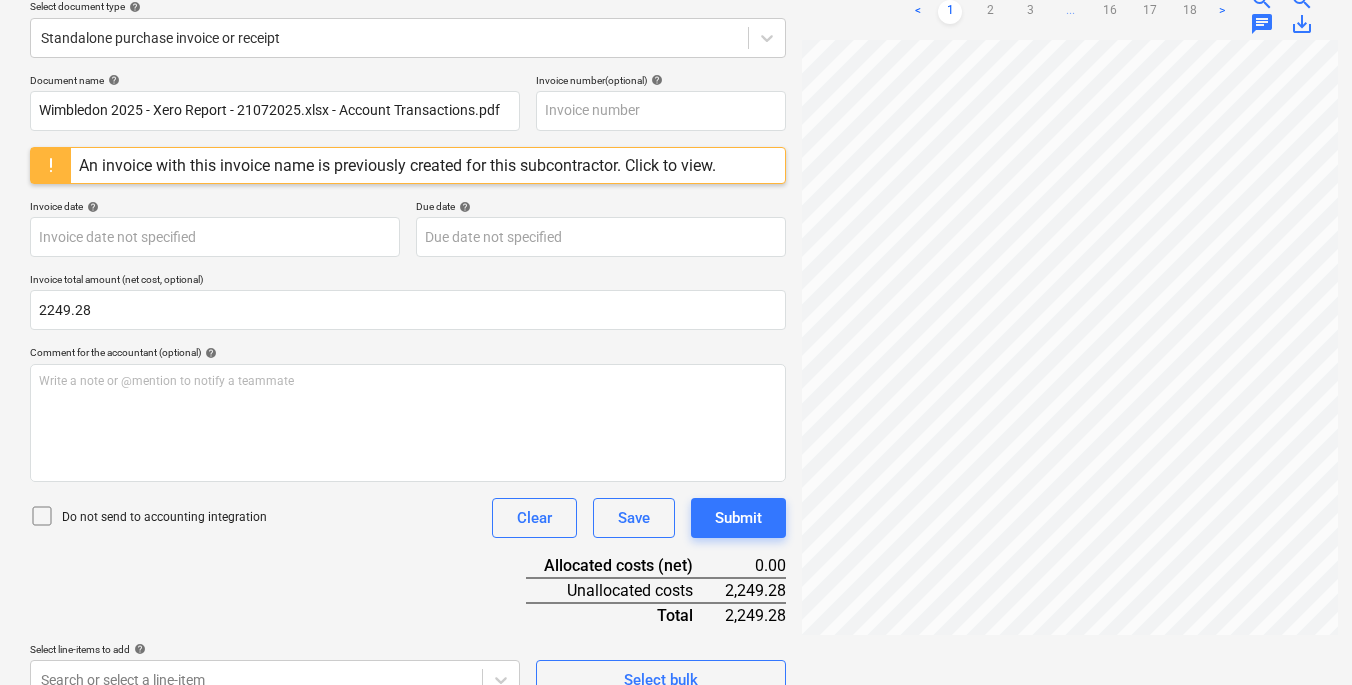 click 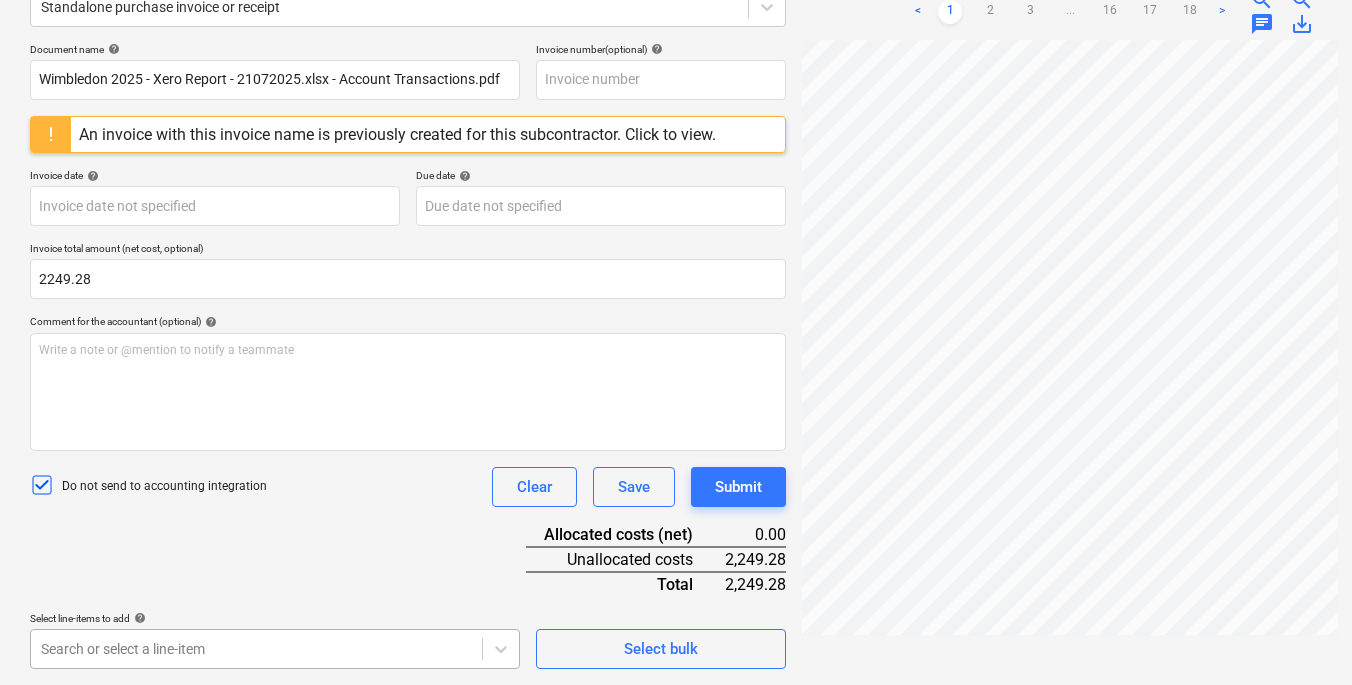 scroll, scrollTop: 564, scrollLeft: 0, axis: vertical 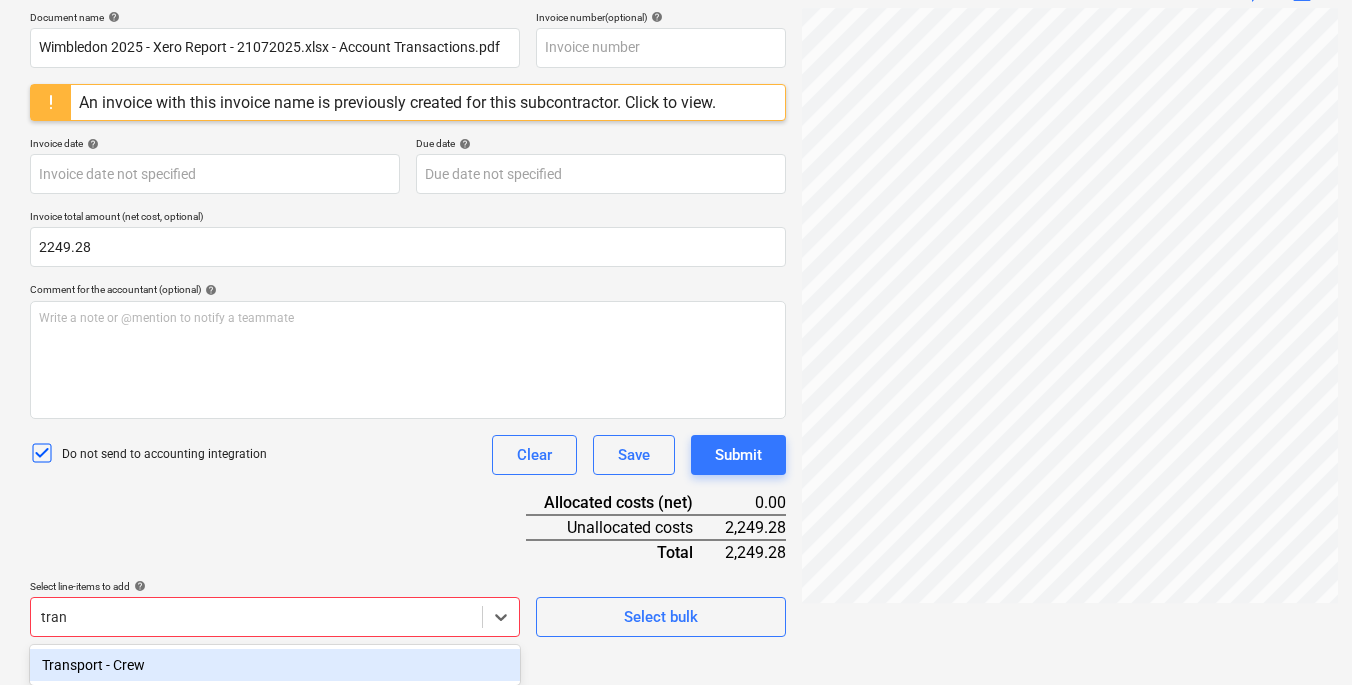 type on "trans" 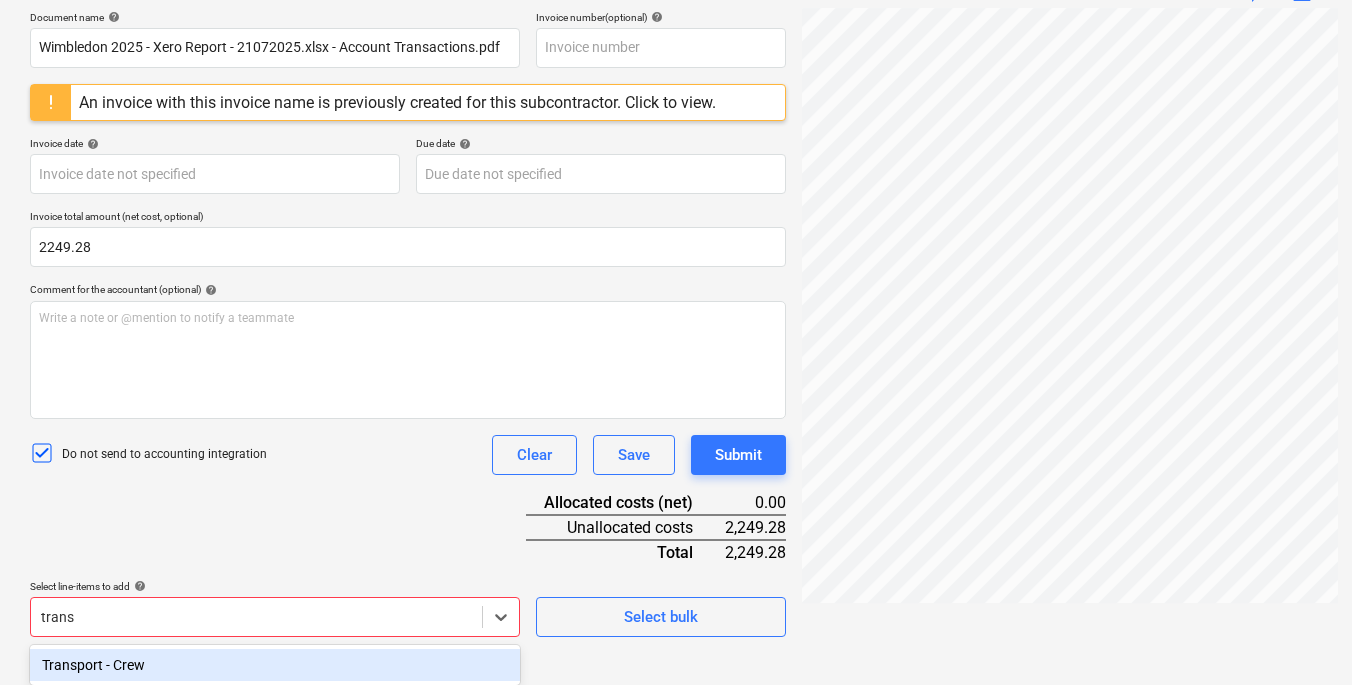click on "Transport - Crew" at bounding box center [275, 665] 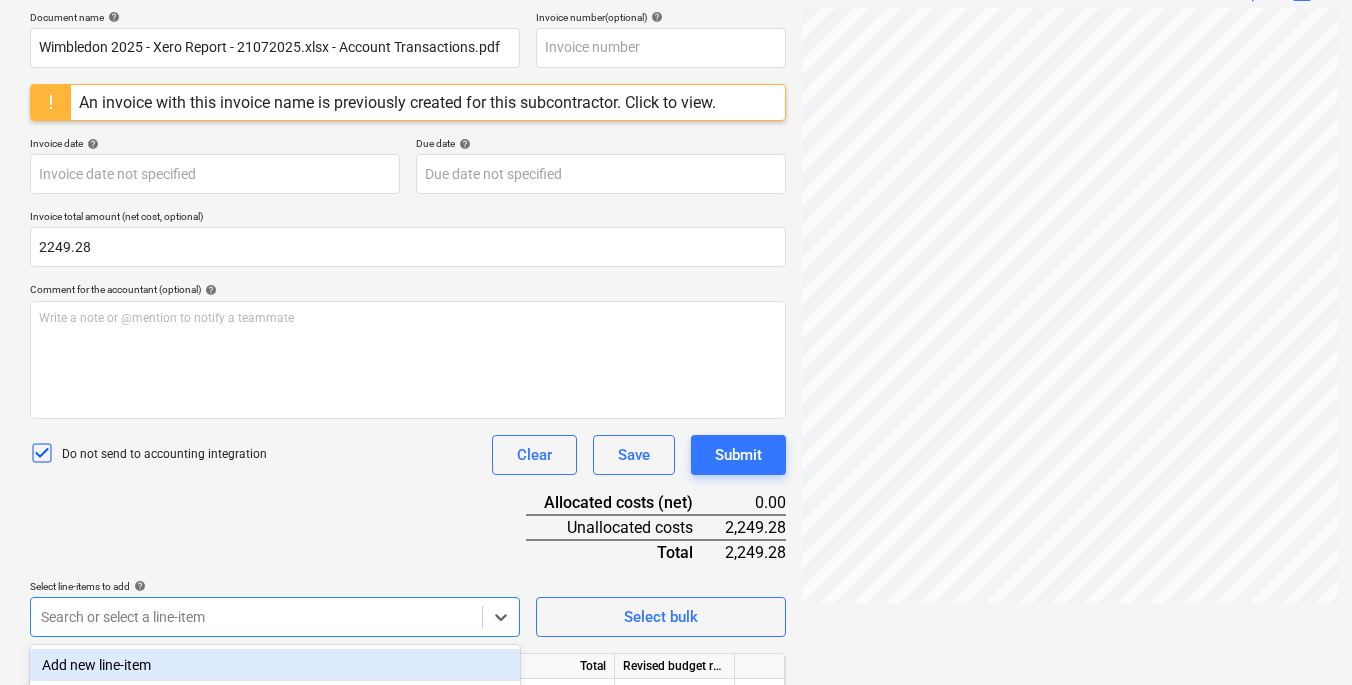 click on "Add new line-item" at bounding box center [275, 665] 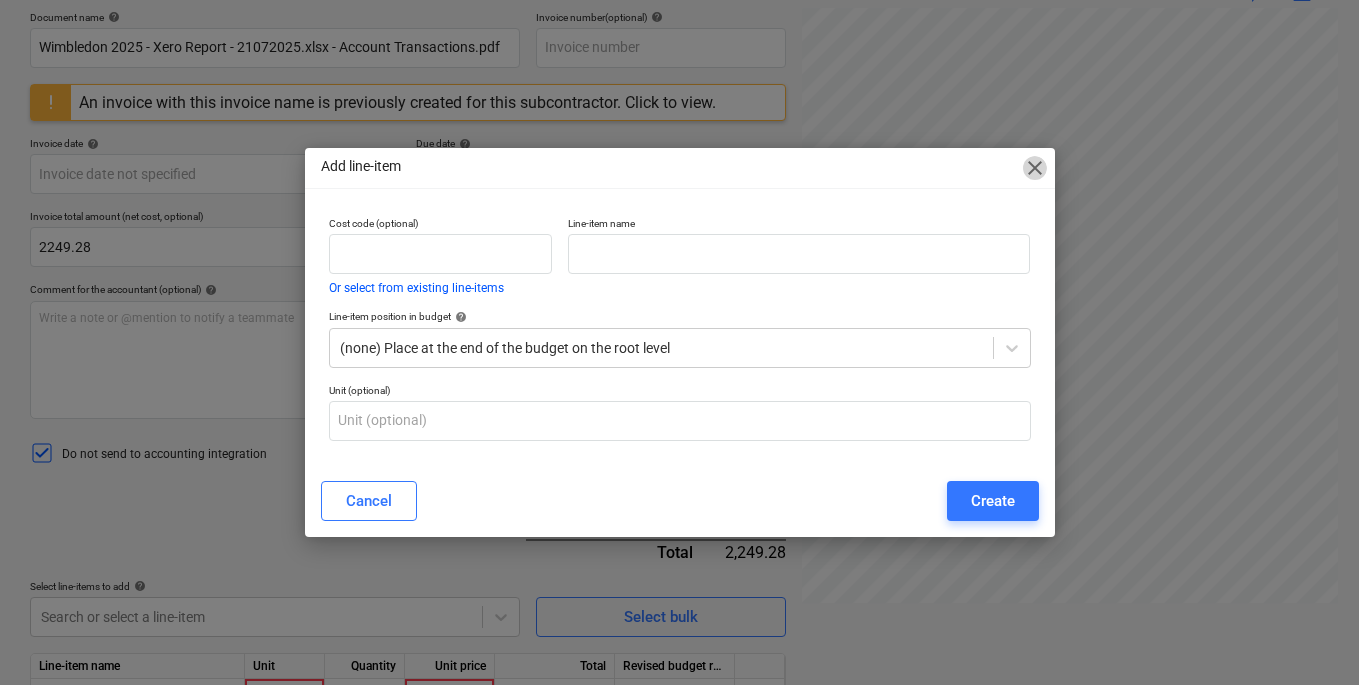 click on "close" at bounding box center (1035, 168) 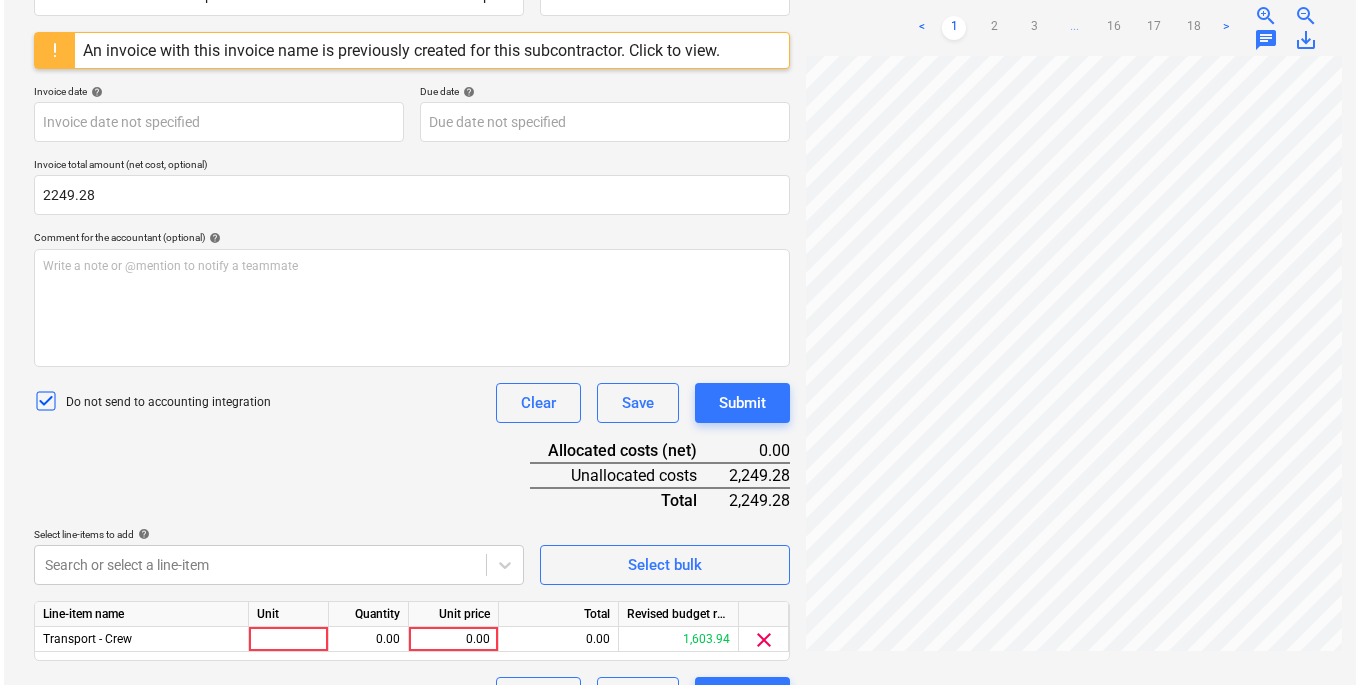 scroll, scrollTop: 400, scrollLeft: 0, axis: vertical 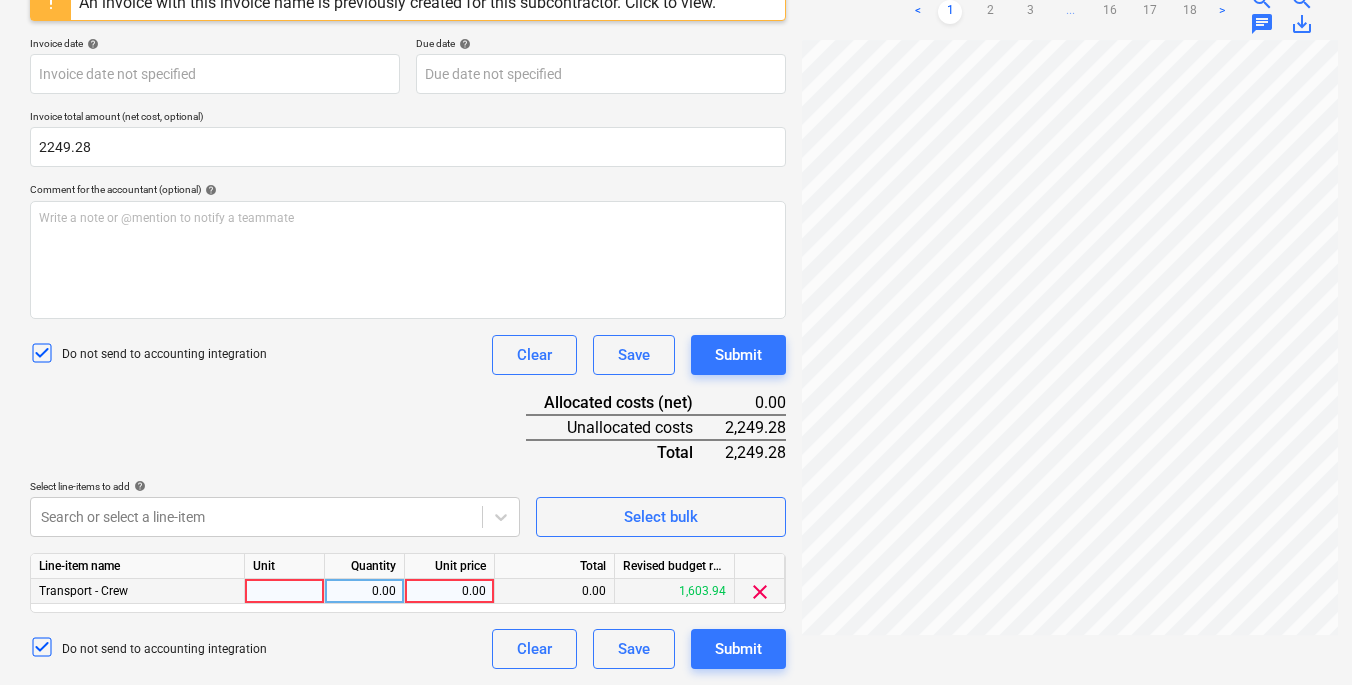 click at bounding box center [285, 591] 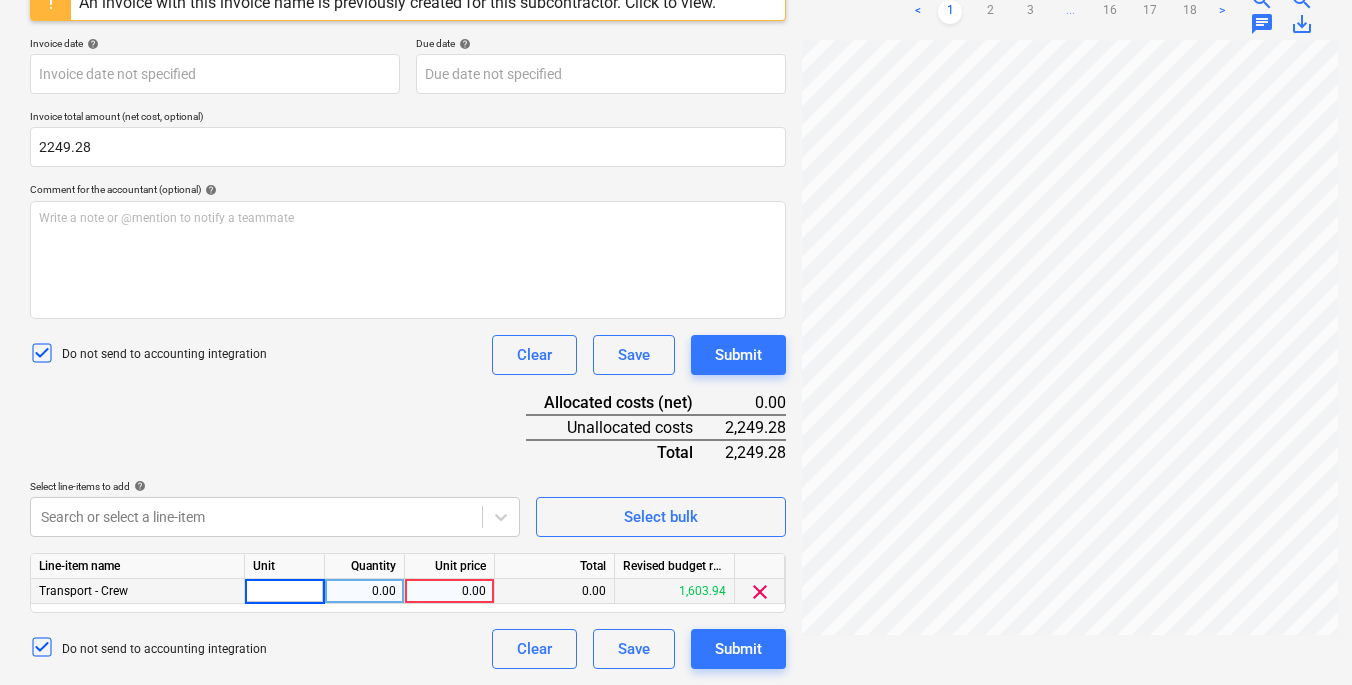 type on "1" 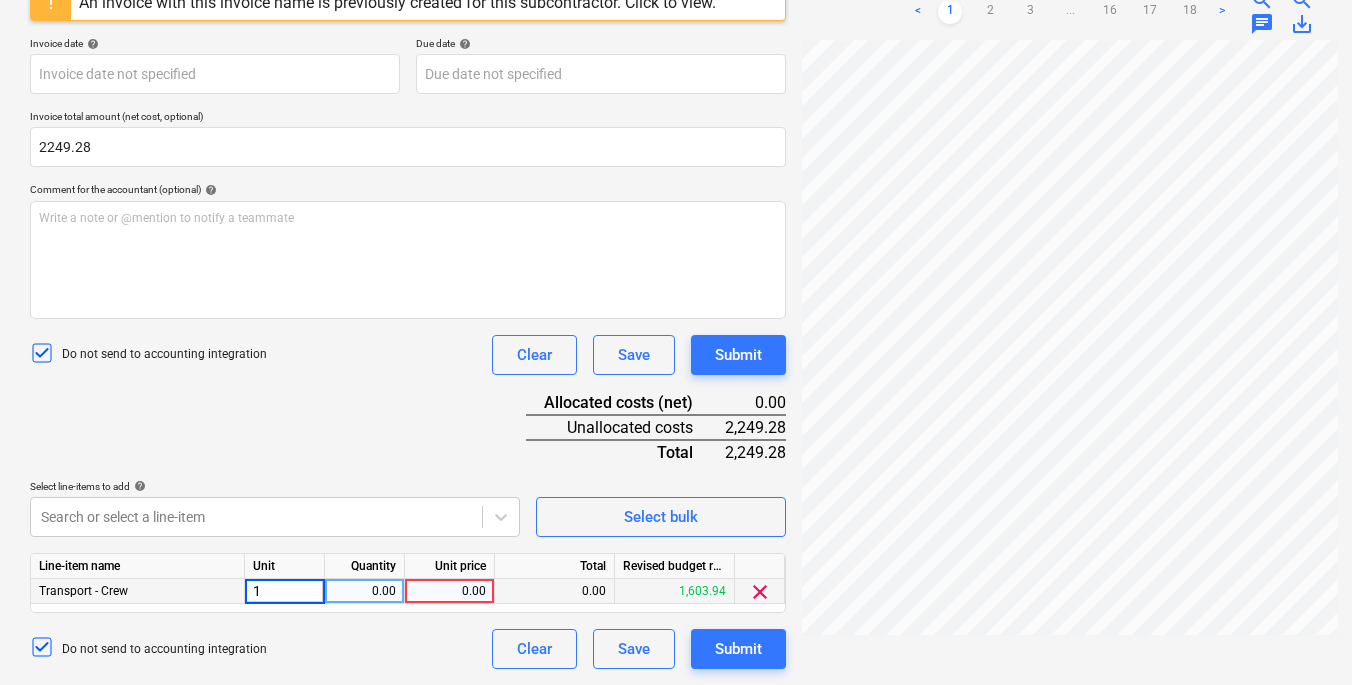 click on "0.00" at bounding box center (364, 591) 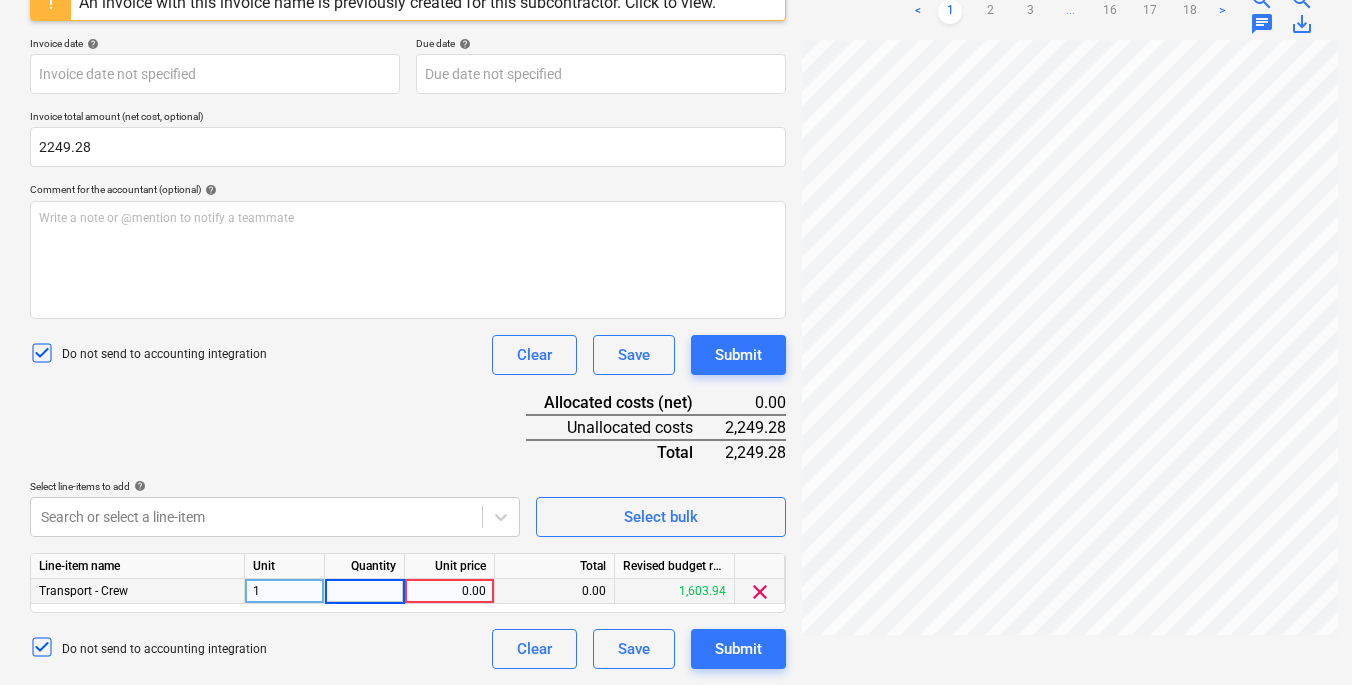 type on "1" 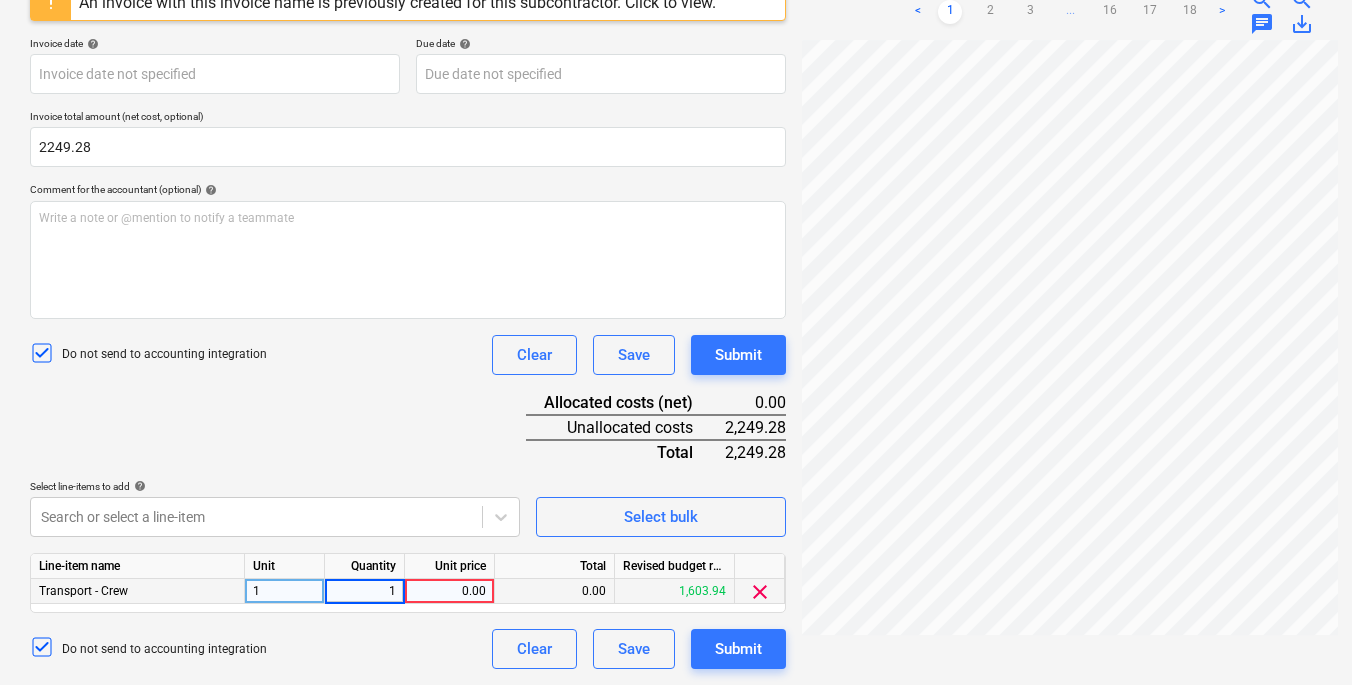 click on "0.00" at bounding box center (449, 591) 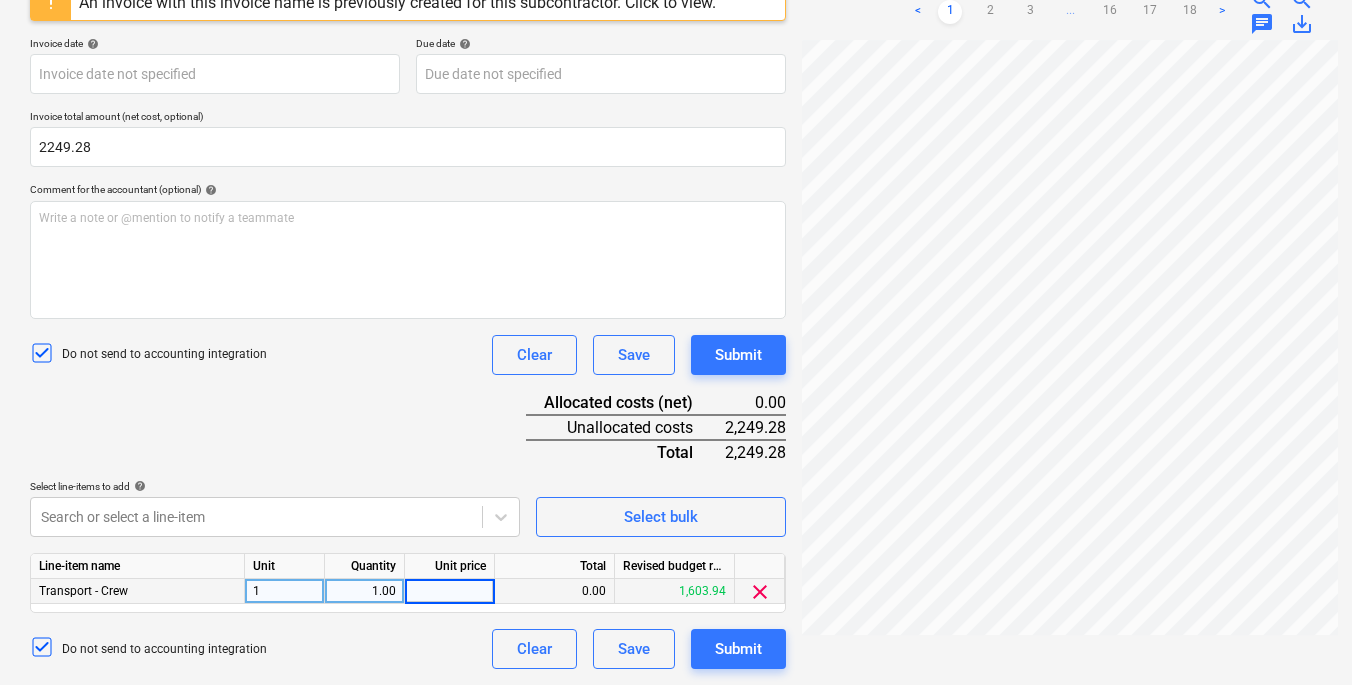 type on "2249.28" 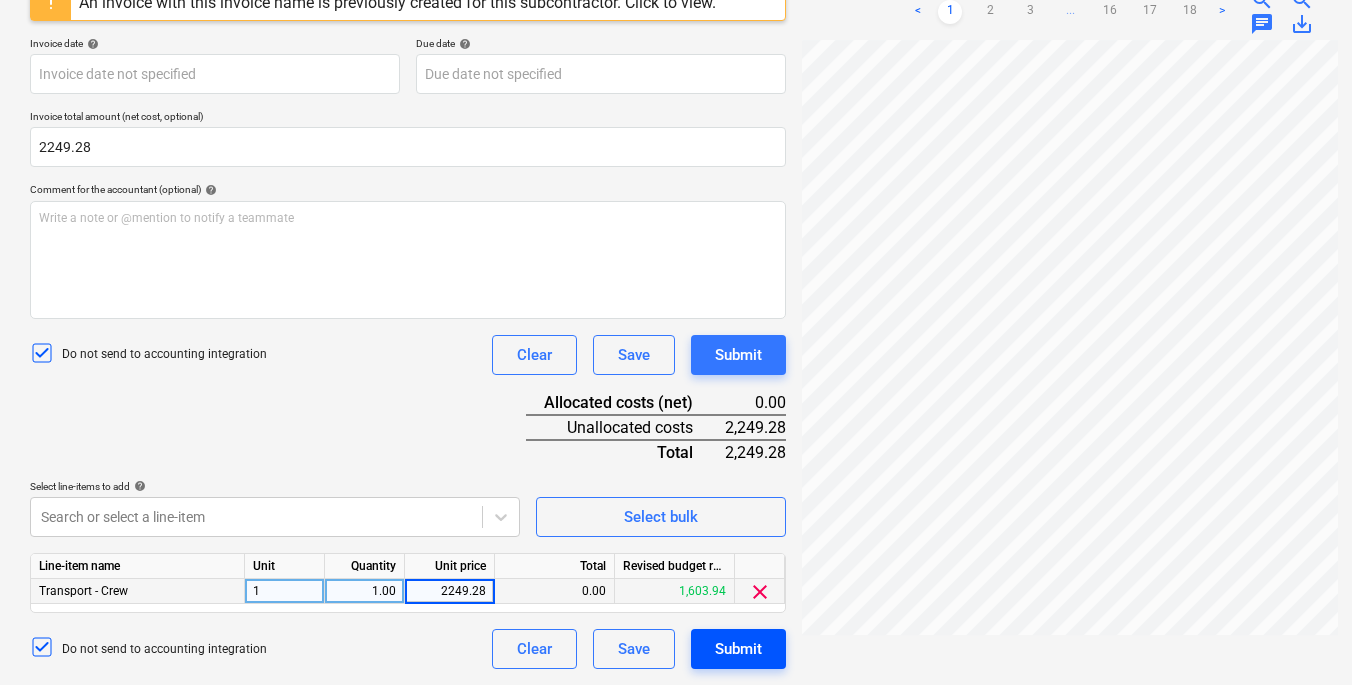click on "Submit" at bounding box center [738, 649] 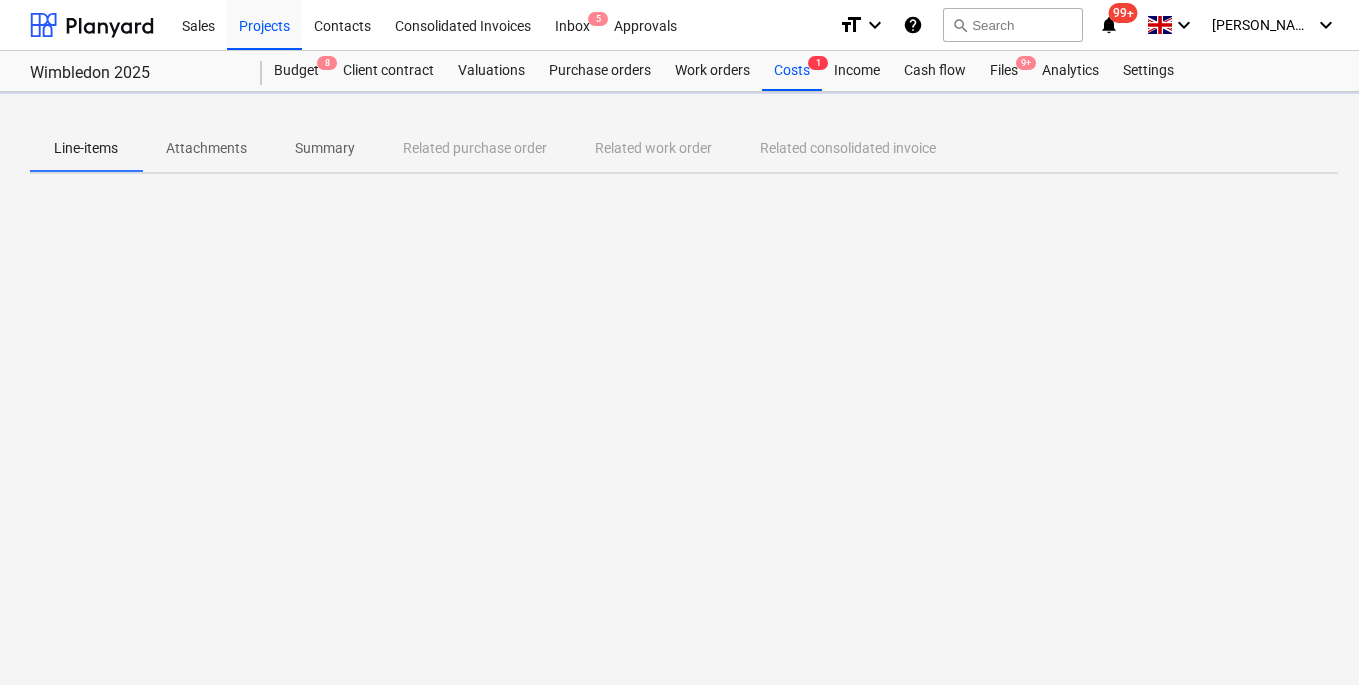 scroll, scrollTop: 0, scrollLeft: 0, axis: both 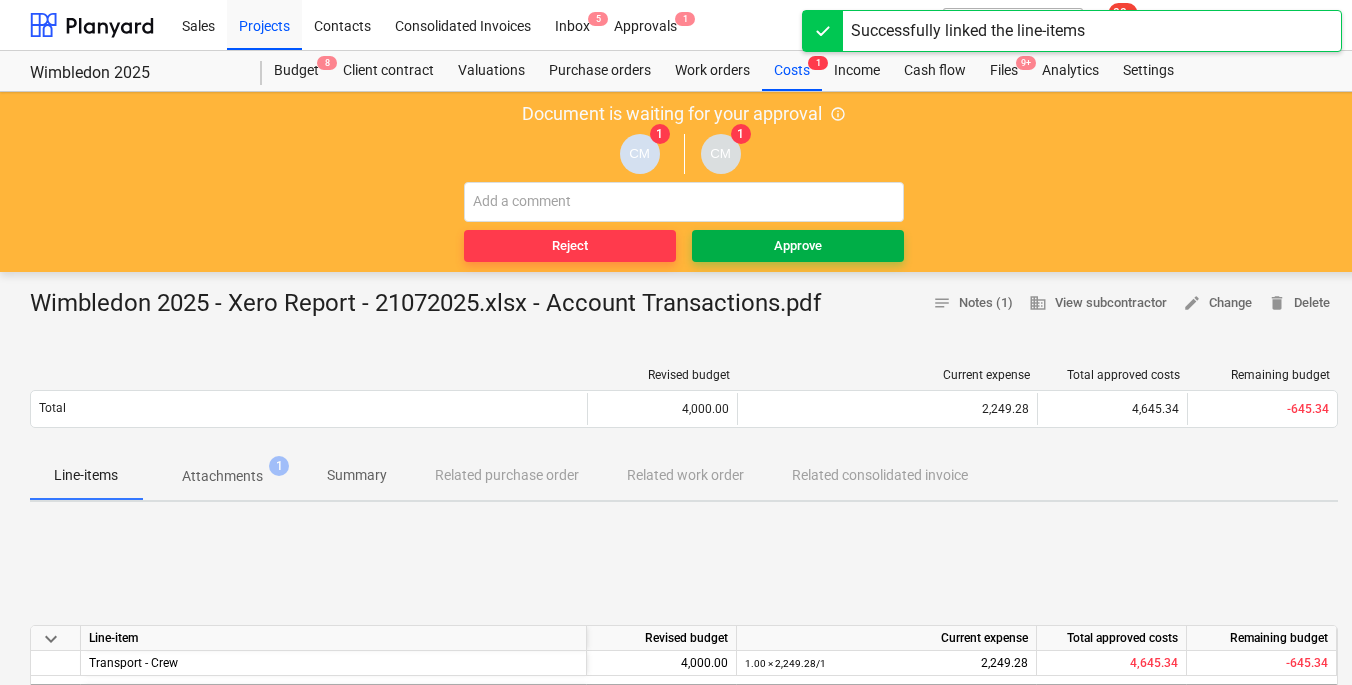 click on "Approve" at bounding box center [798, 246] 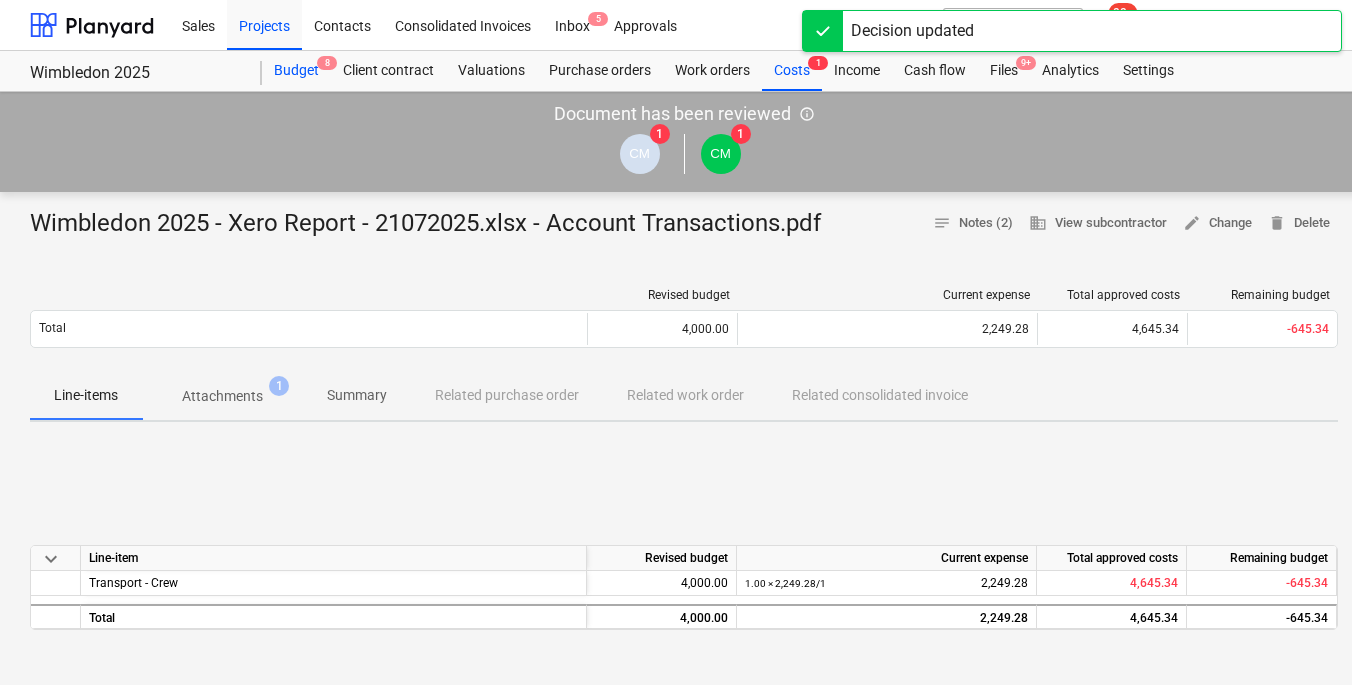 click on "Budget 8" at bounding box center [296, 71] 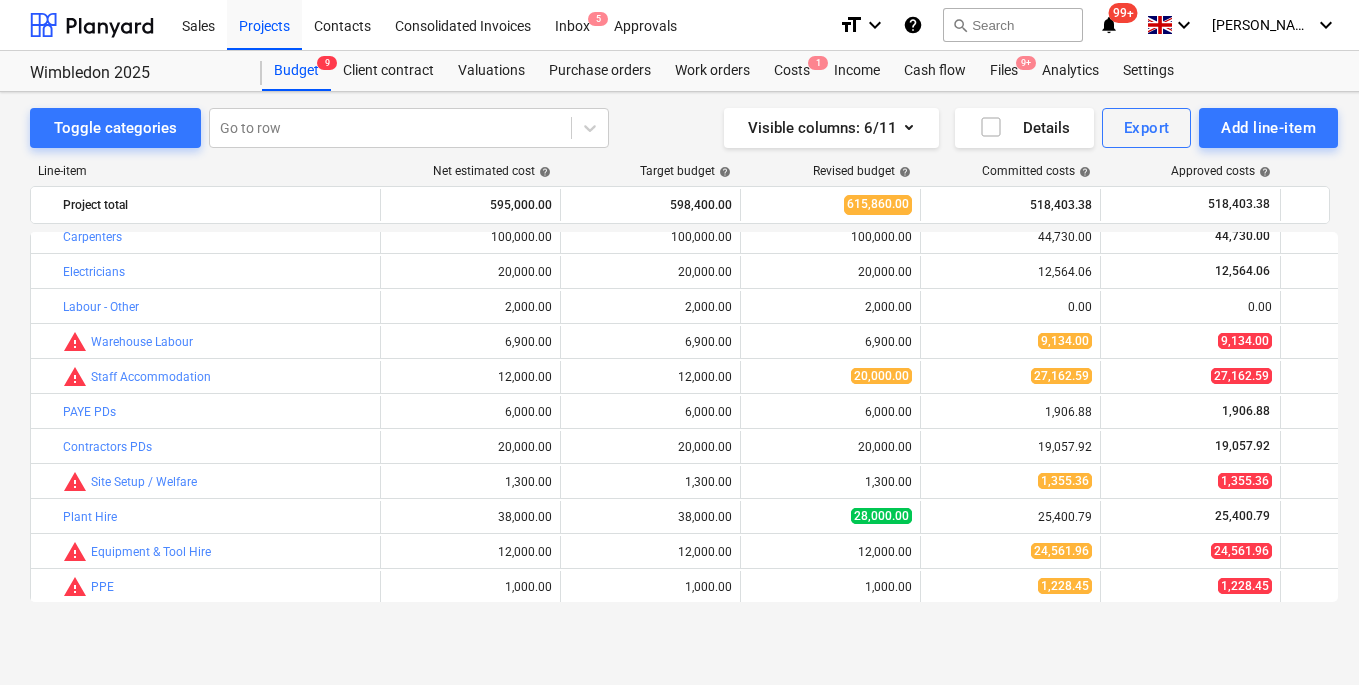 scroll, scrollTop: 0, scrollLeft: 0, axis: both 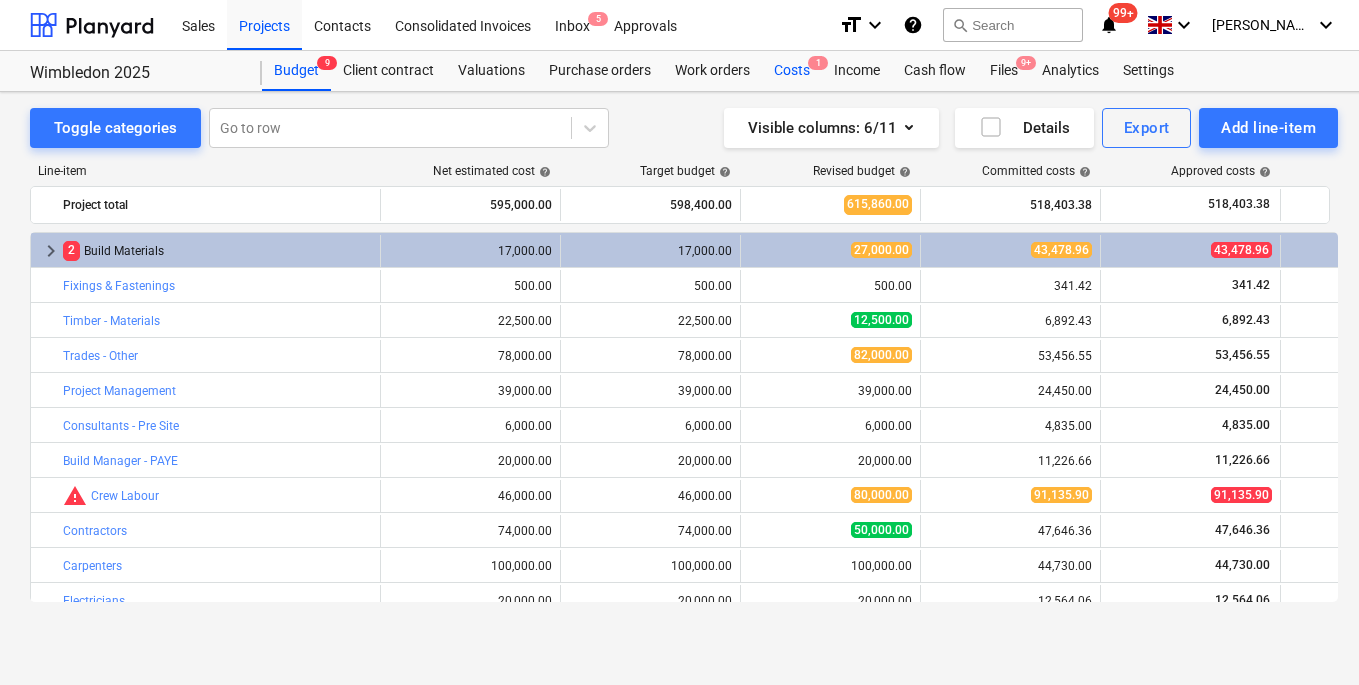 click on "Costs 1" at bounding box center (792, 71) 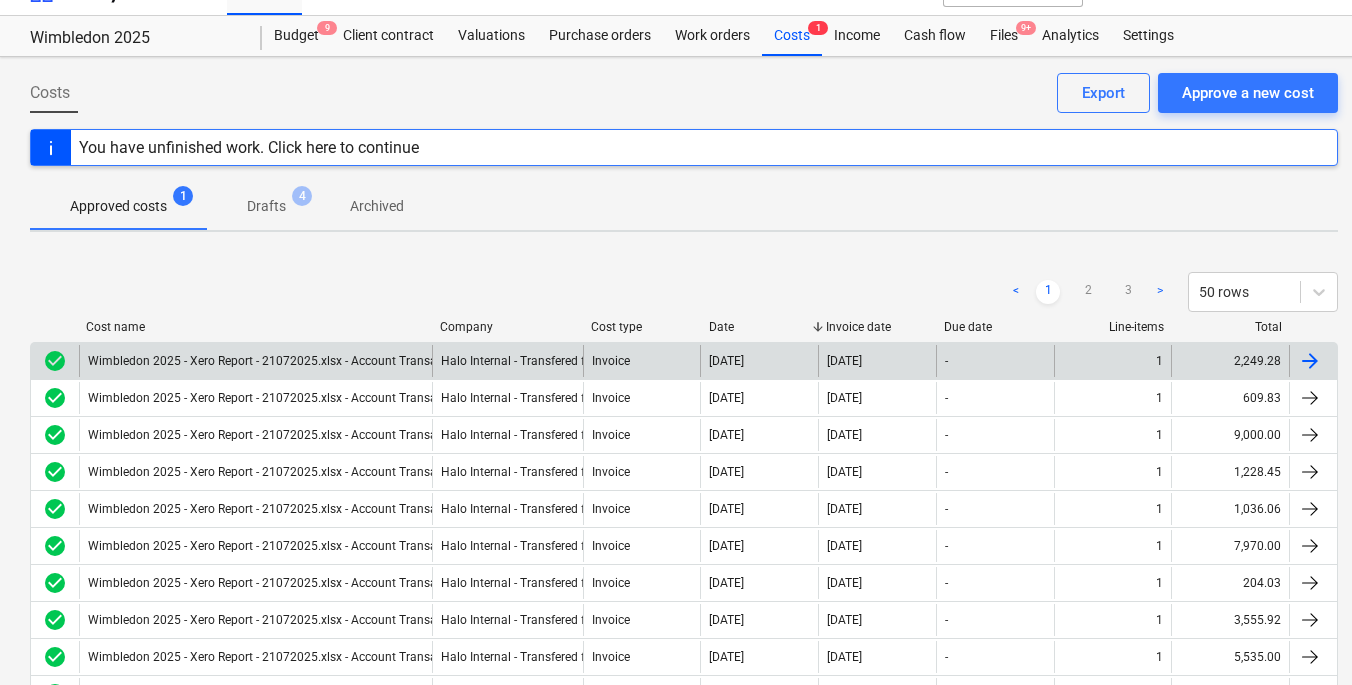 scroll, scrollTop: 38, scrollLeft: 0, axis: vertical 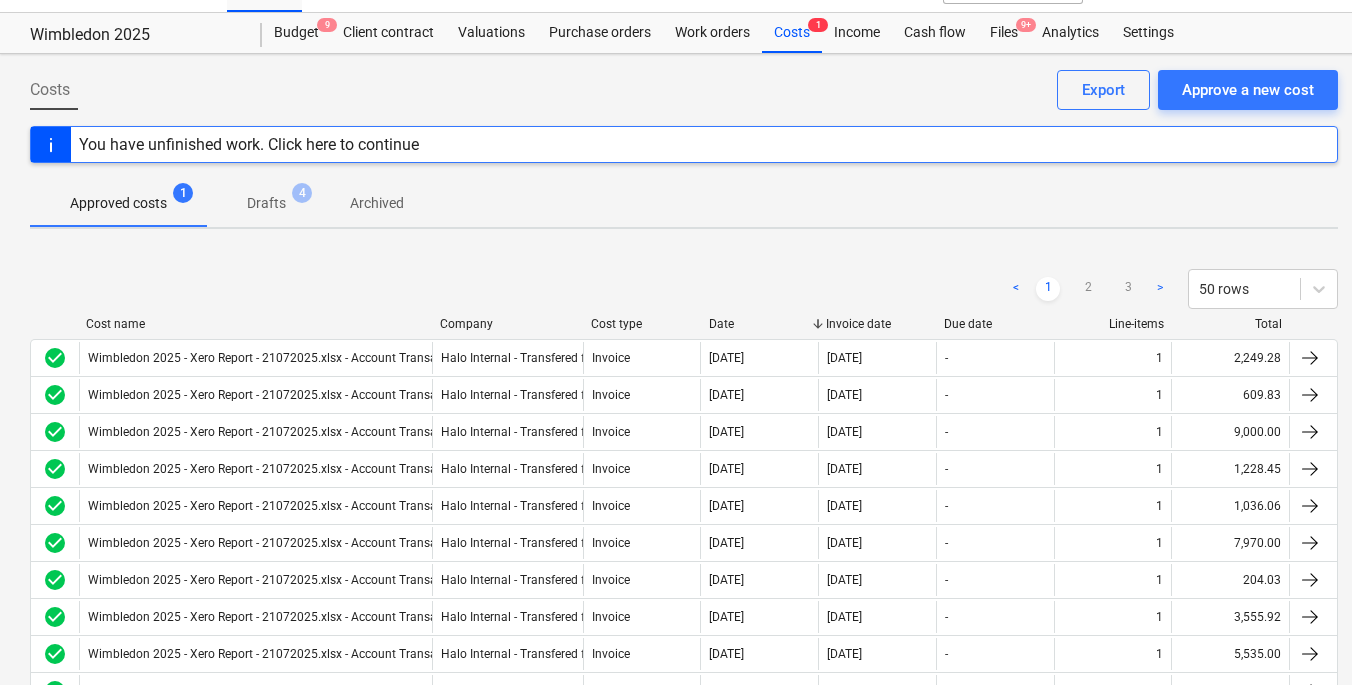 click on "You have unfinished work. Click here to continue" at bounding box center [684, 144] 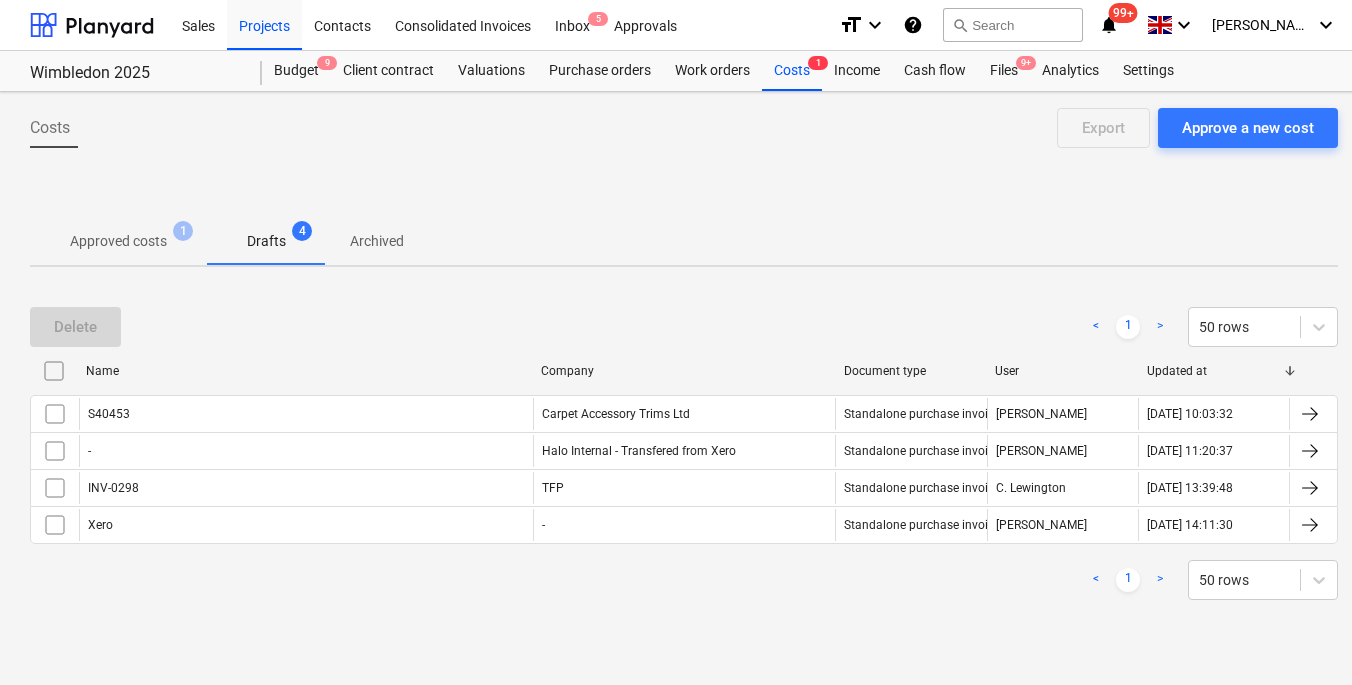 scroll, scrollTop: 0, scrollLeft: 0, axis: both 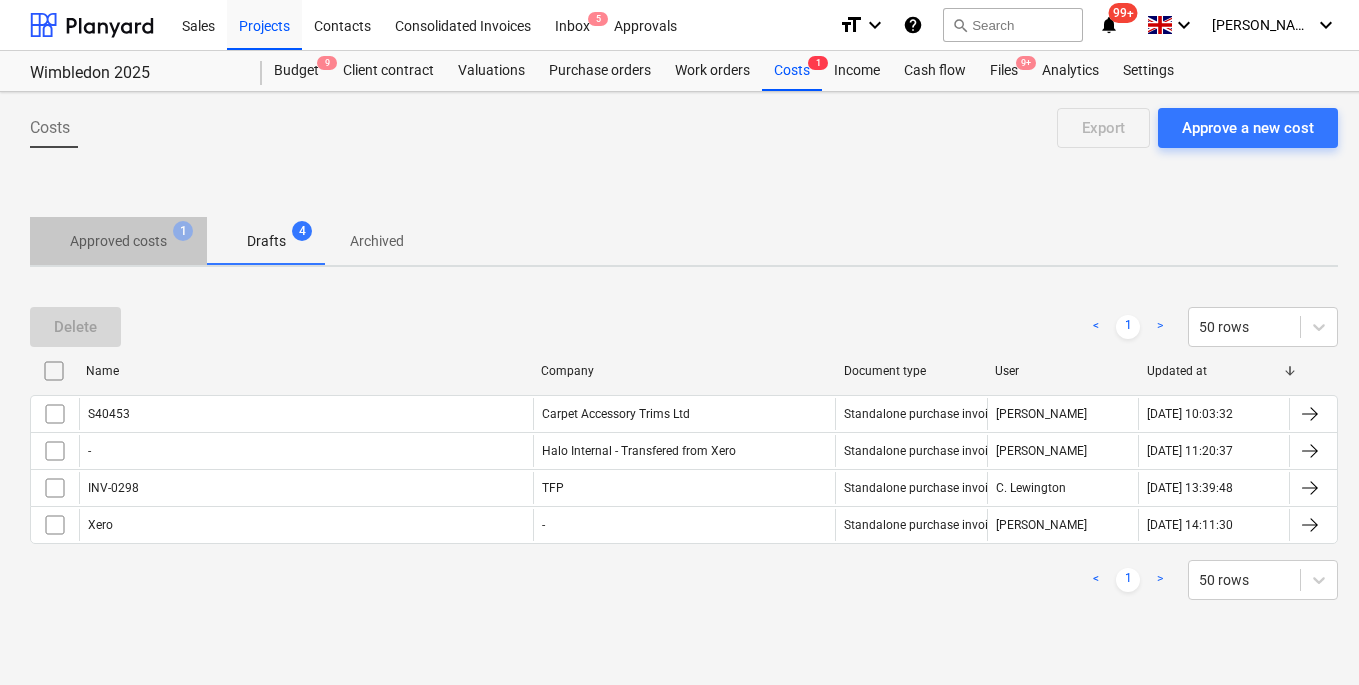 click on "Approved costs" at bounding box center (118, 241) 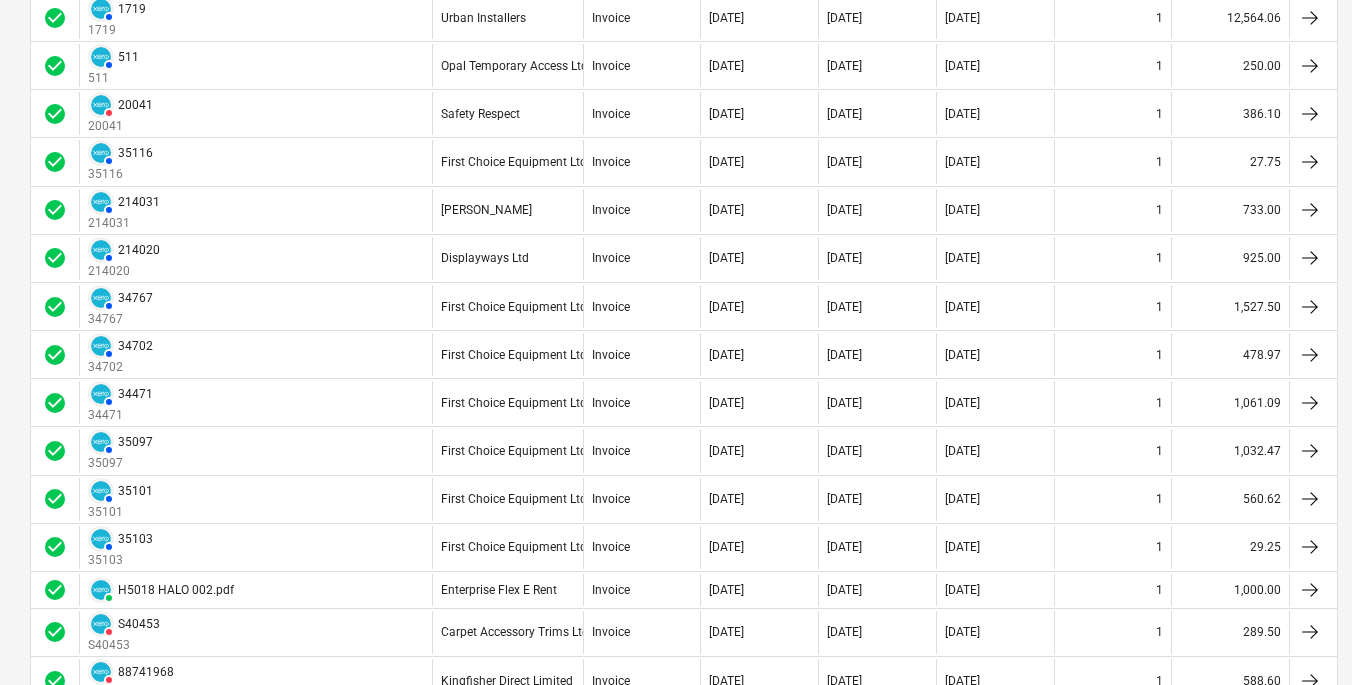 scroll, scrollTop: 850, scrollLeft: 0, axis: vertical 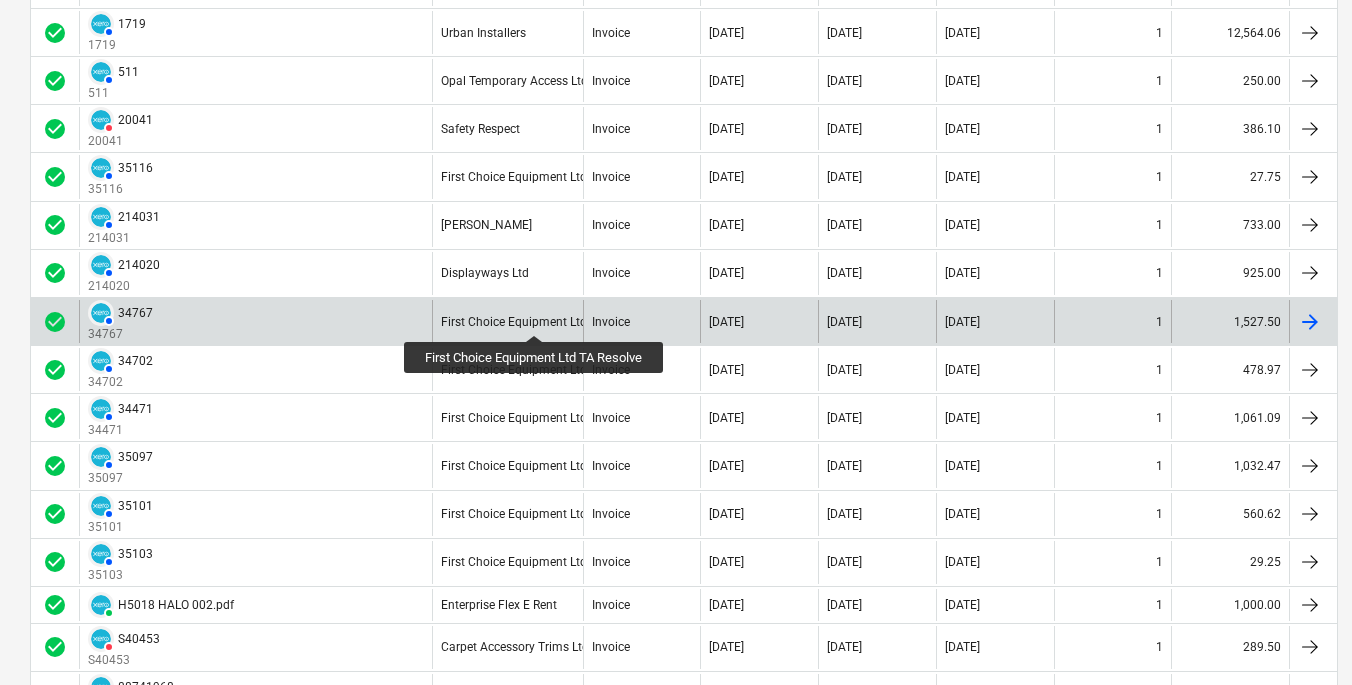 click on "First Choice Equipment Ltd TA Resolve" at bounding box center [545, 322] 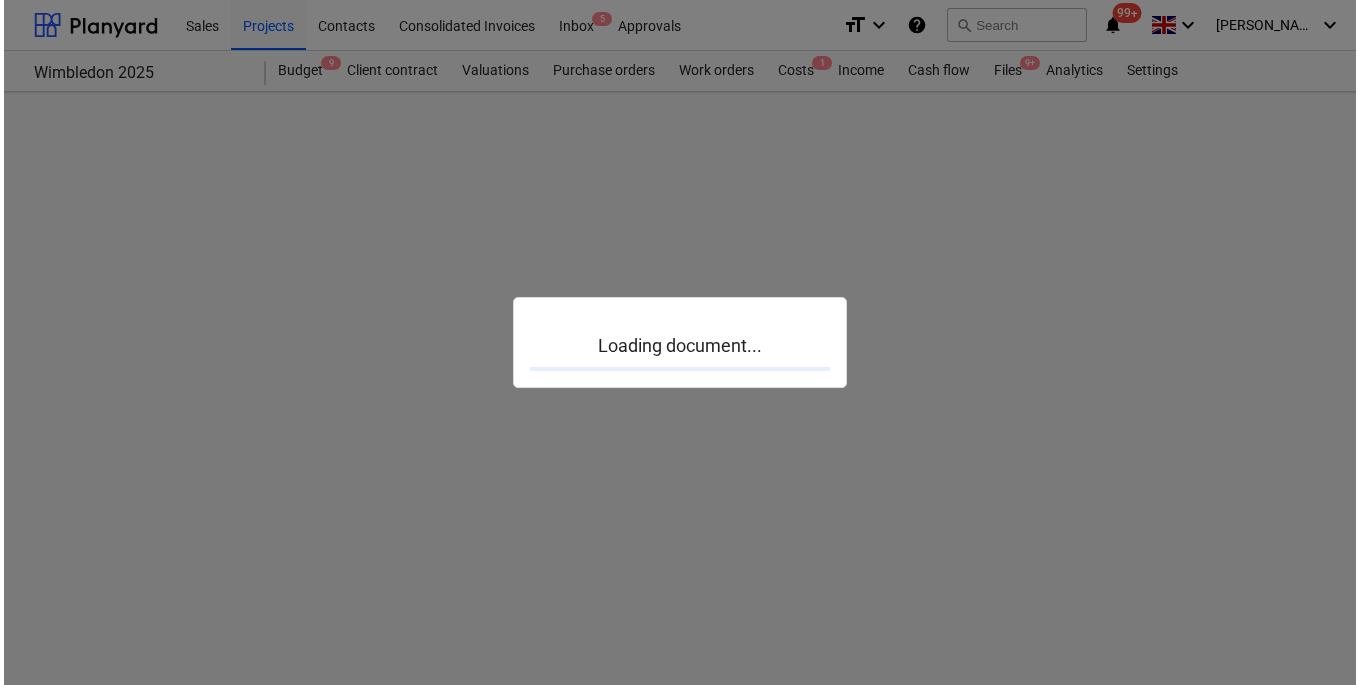 scroll, scrollTop: 0, scrollLeft: 0, axis: both 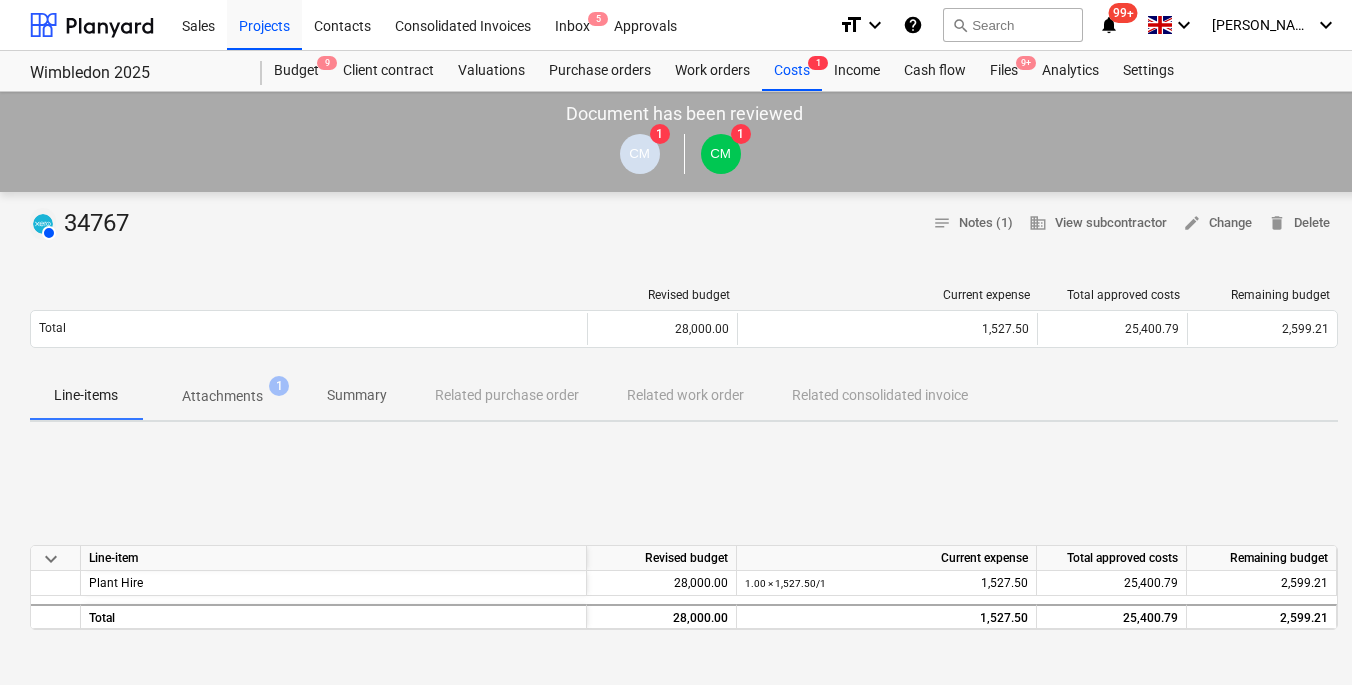 click on "Attachments" at bounding box center (222, 396) 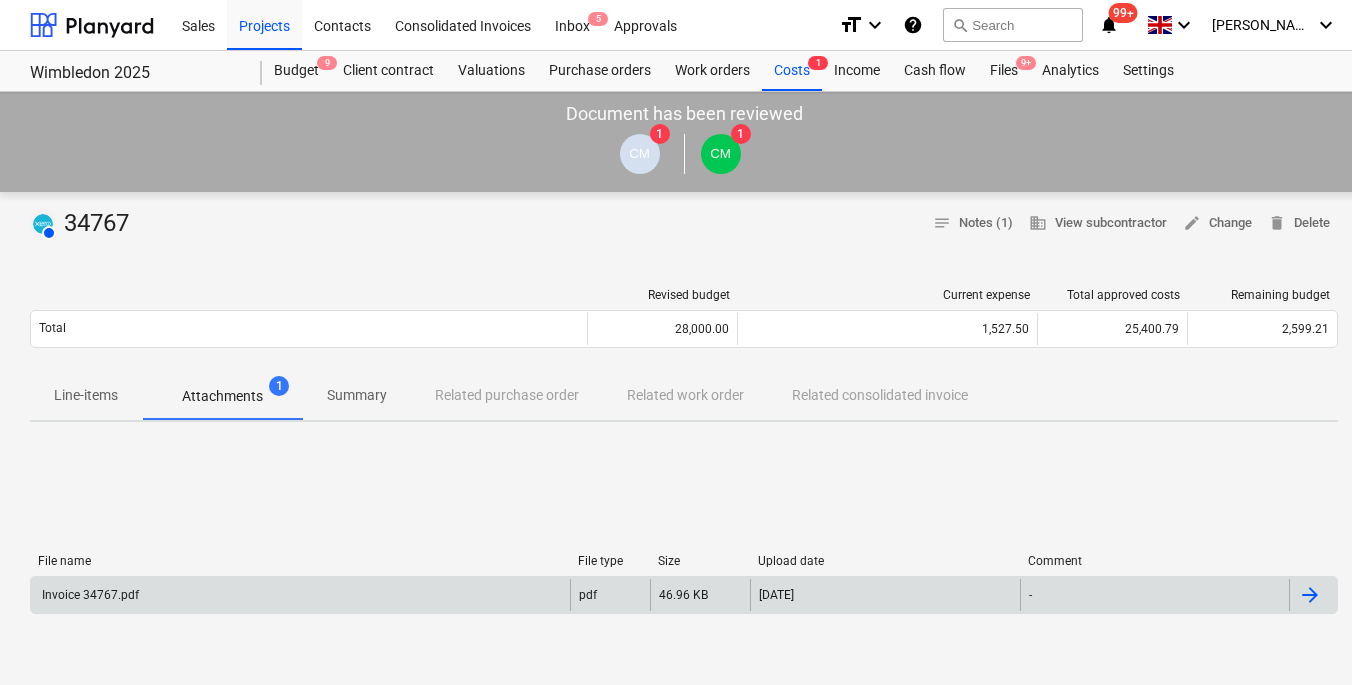 click on "Invoice 34767.pdf" at bounding box center [300, 595] 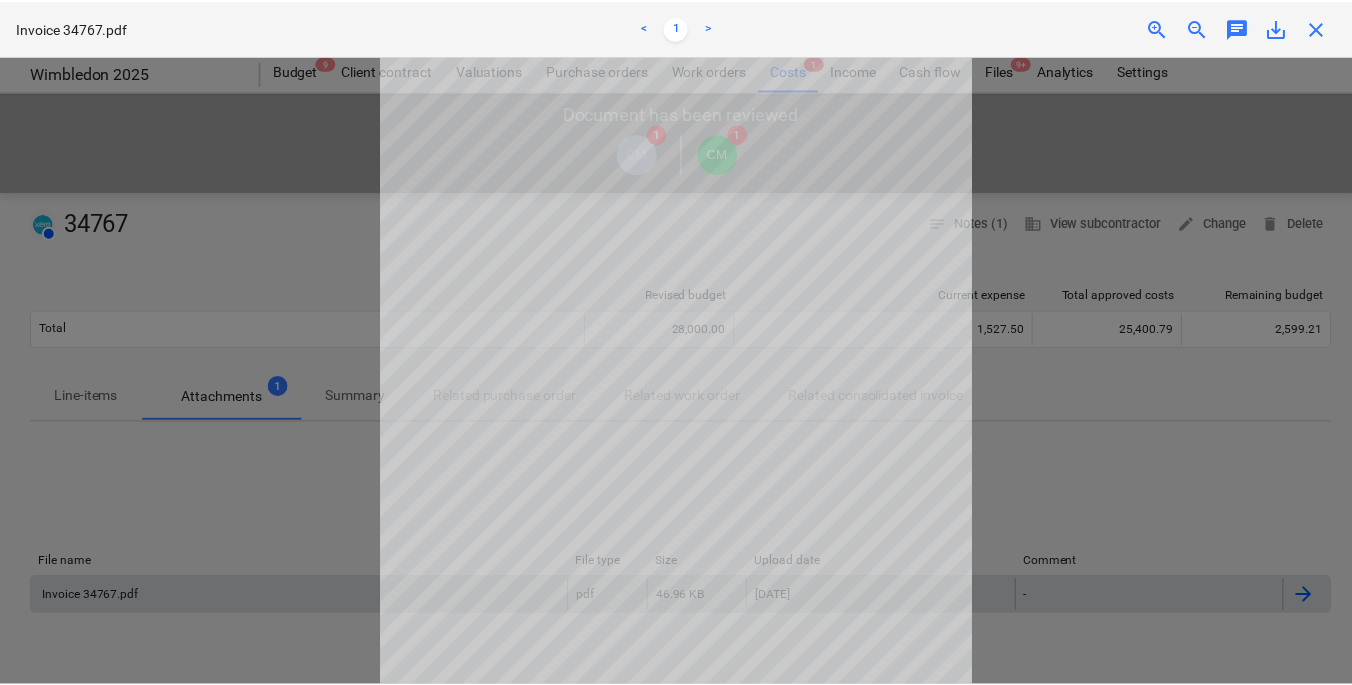 scroll, scrollTop: 22, scrollLeft: 0, axis: vertical 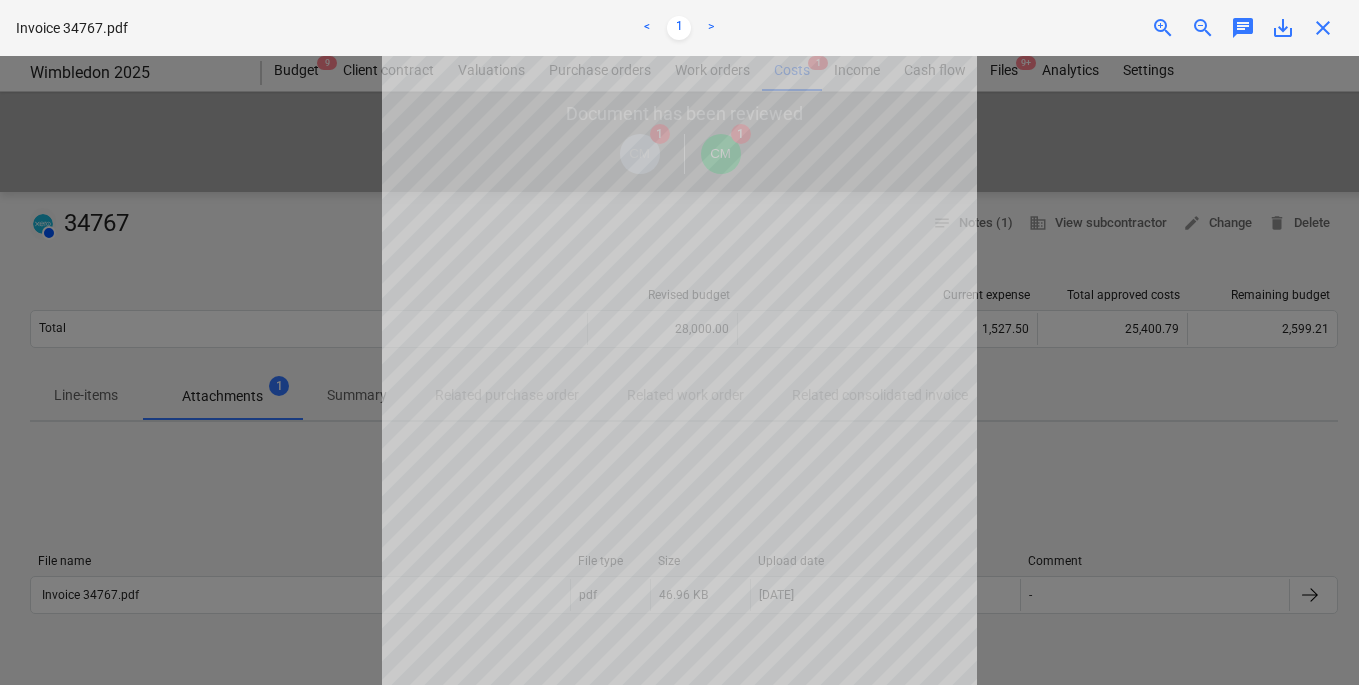 click at bounding box center (679, 370) 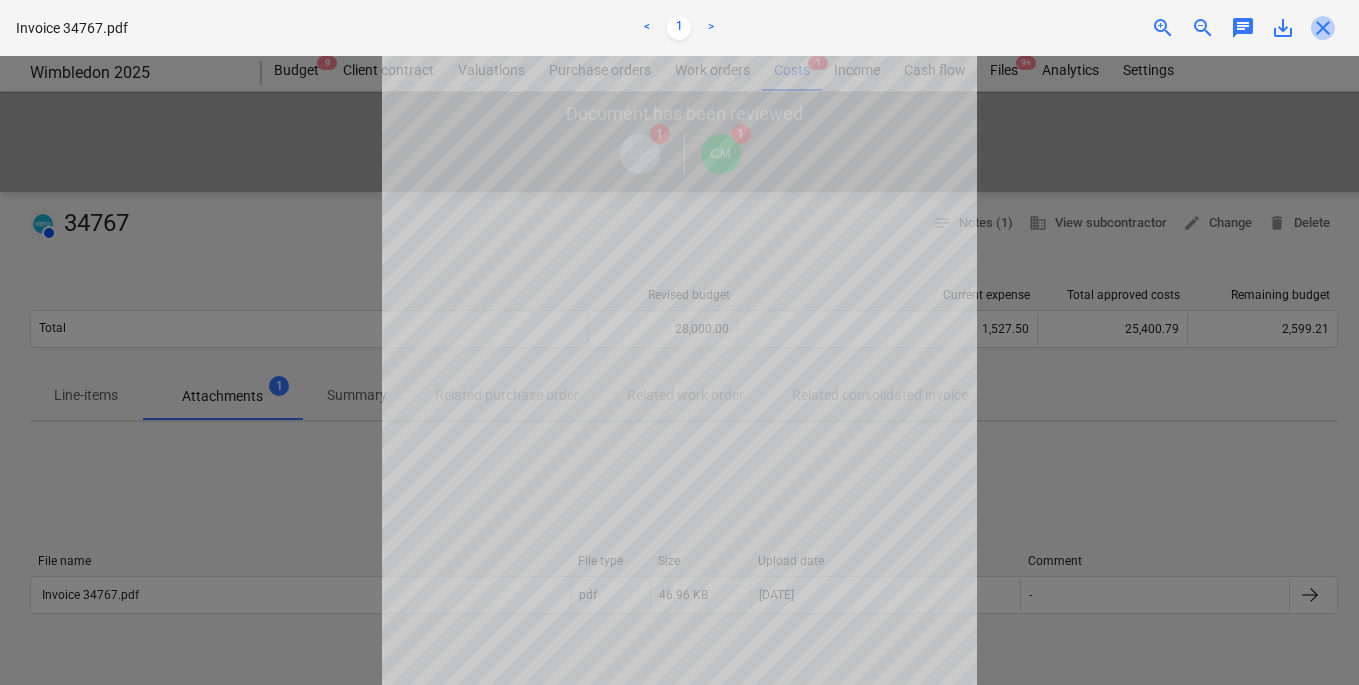 click on "close" at bounding box center (1323, 28) 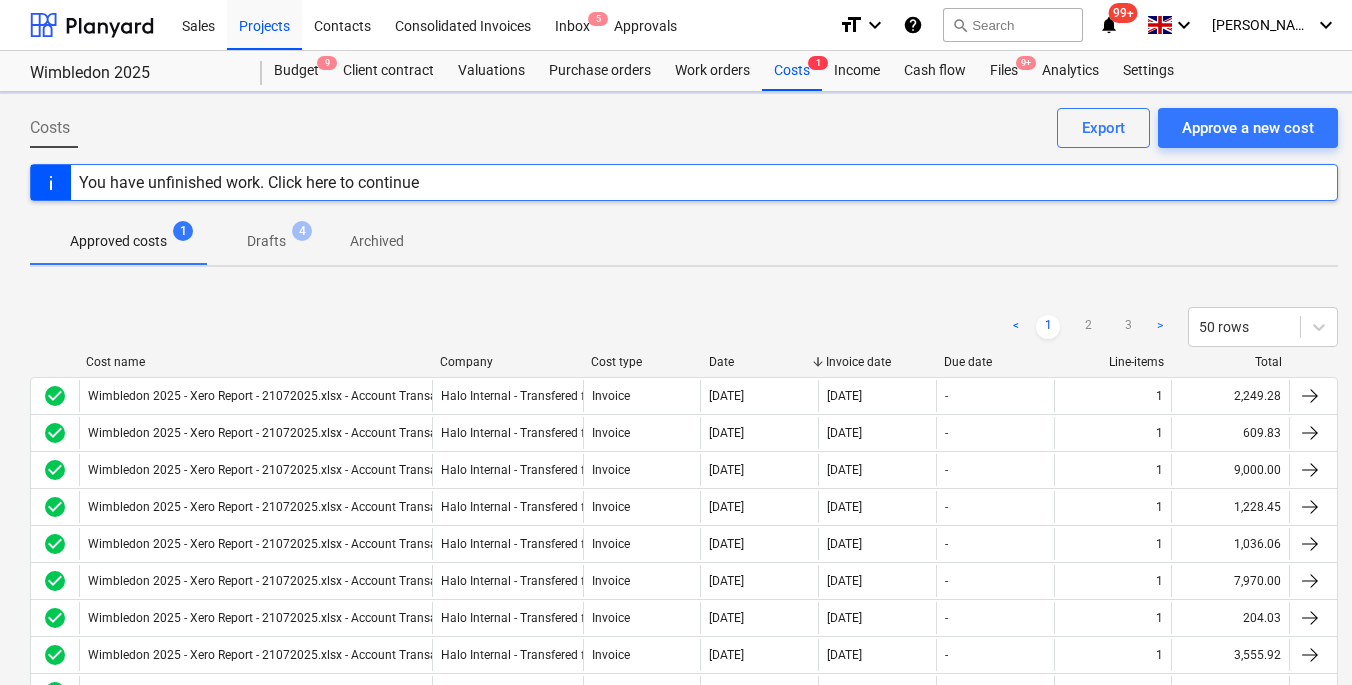 scroll, scrollTop: 850, scrollLeft: 0, axis: vertical 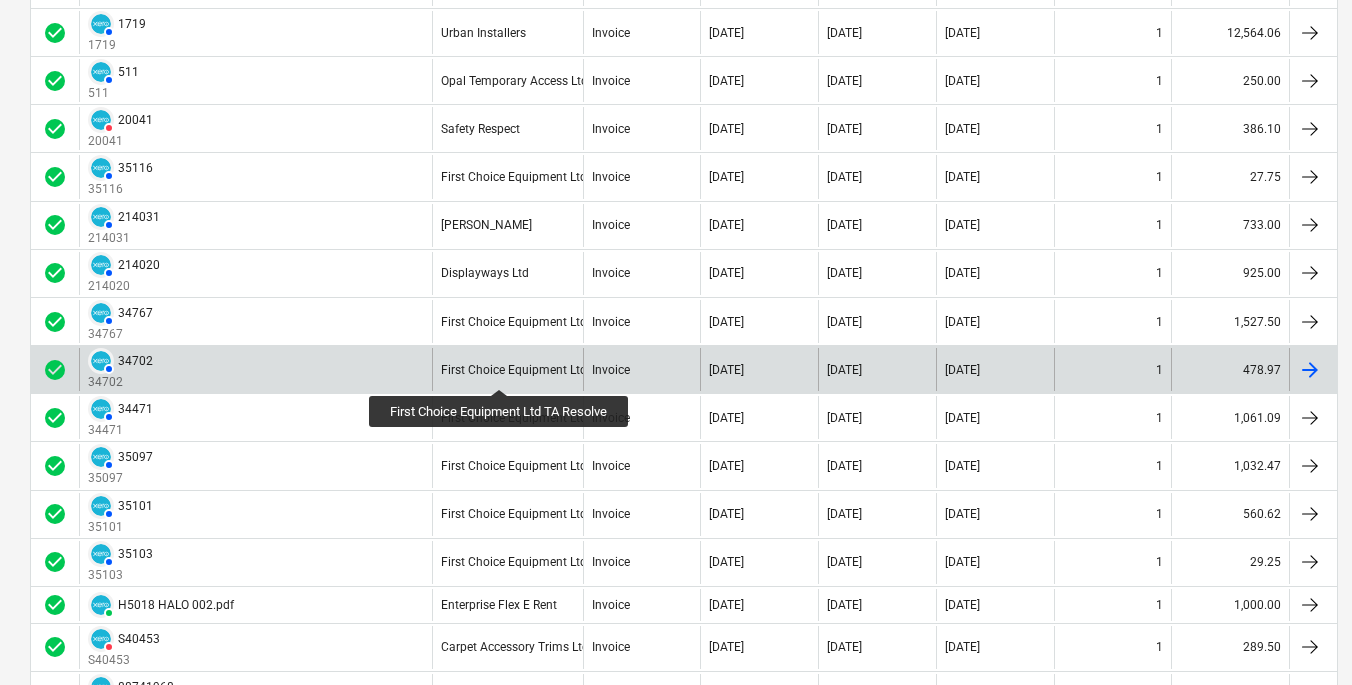 click on "First Choice Equipment Ltd TA Resolve" at bounding box center (545, 370) 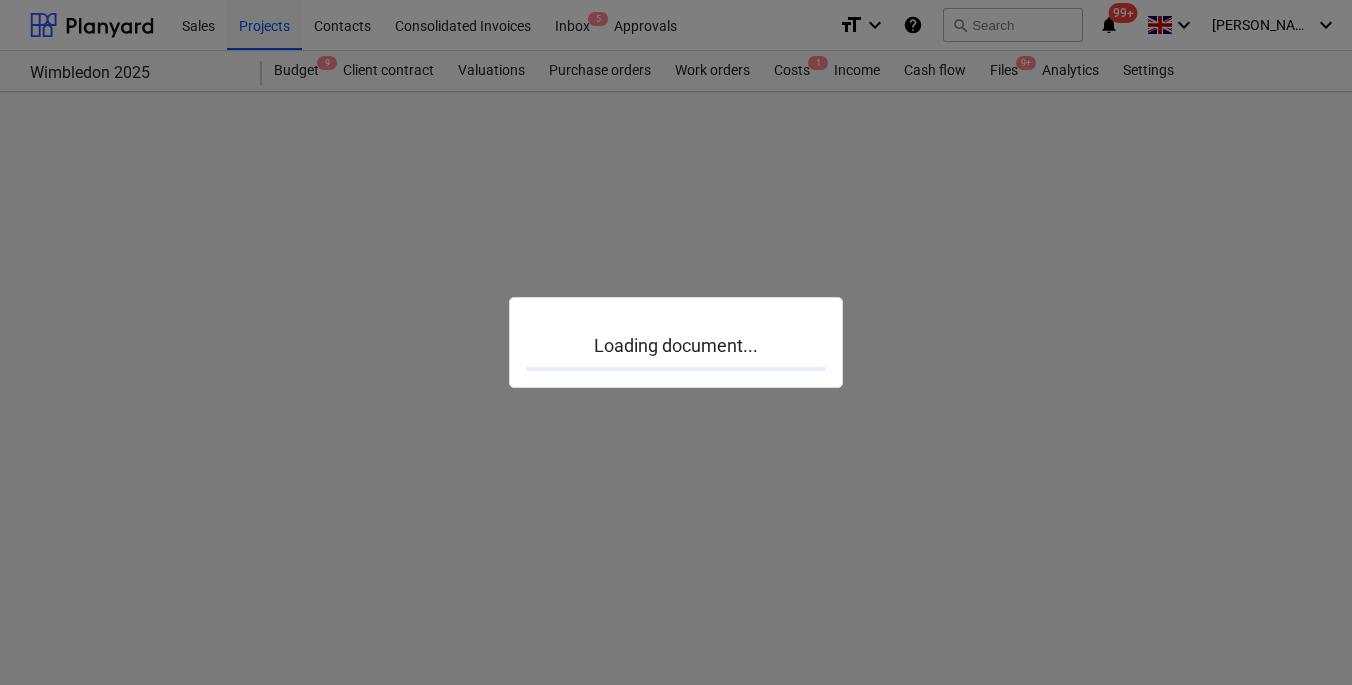 scroll, scrollTop: 0, scrollLeft: 0, axis: both 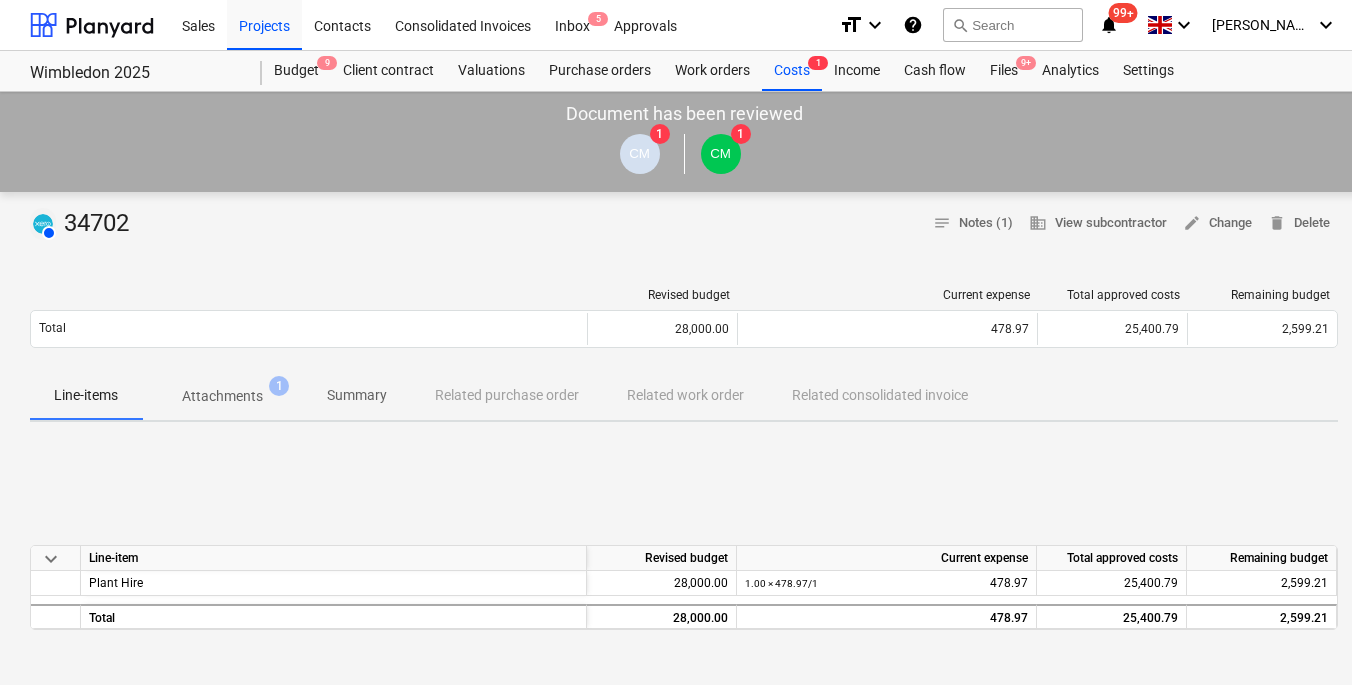 click on "Revised budget Current expense Total approved costs Remaining budget" at bounding box center [684, 299] 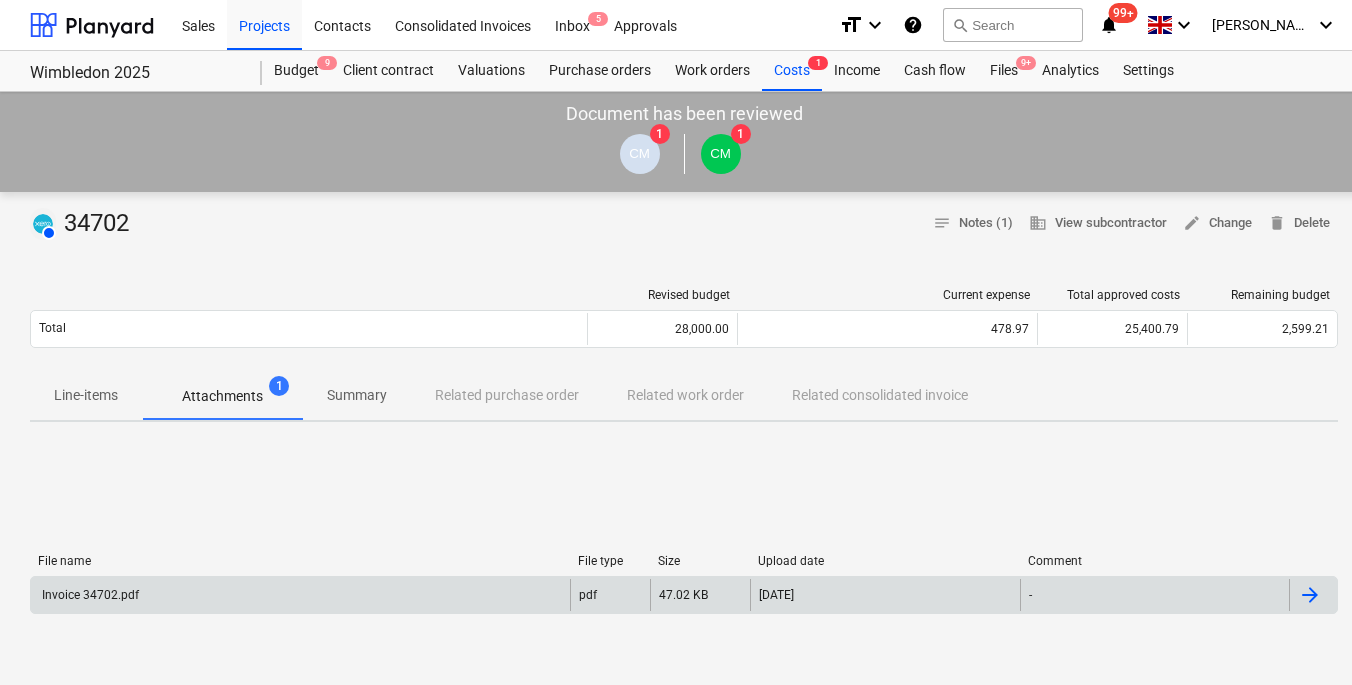 click on "Invoice 34702.pdf" at bounding box center (300, 595) 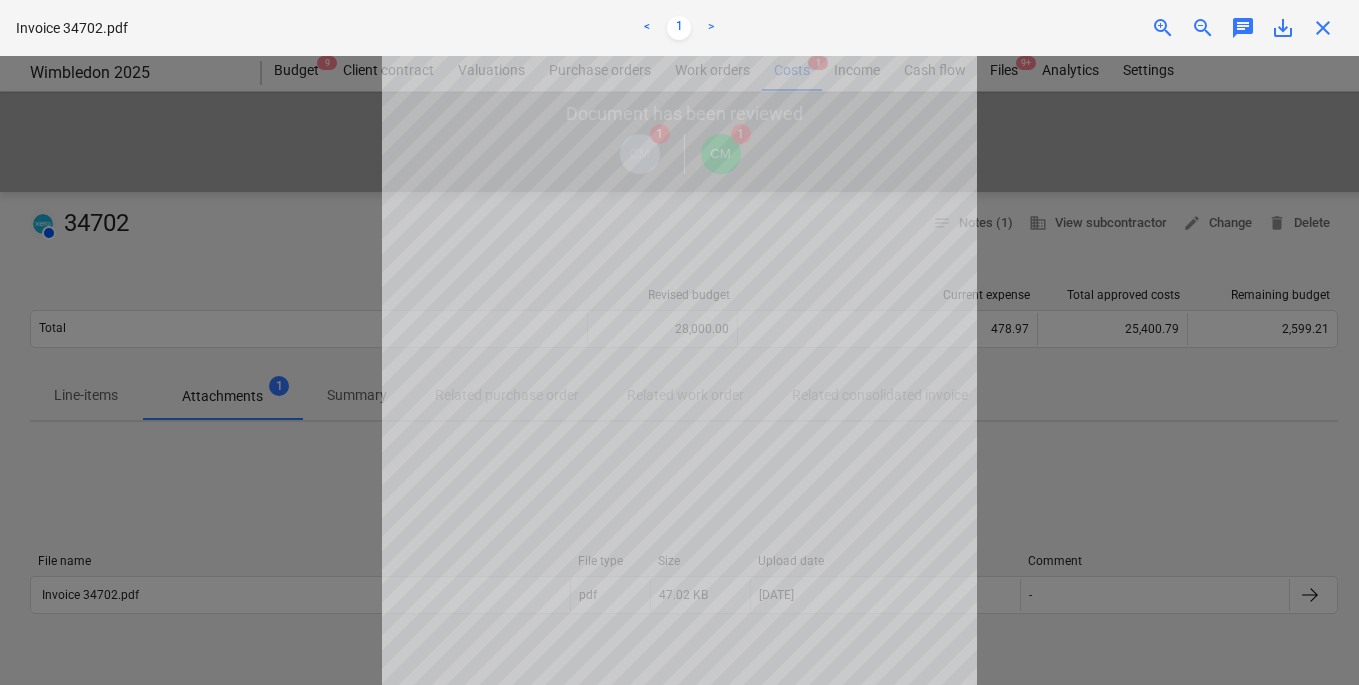 click at bounding box center [679, 370] 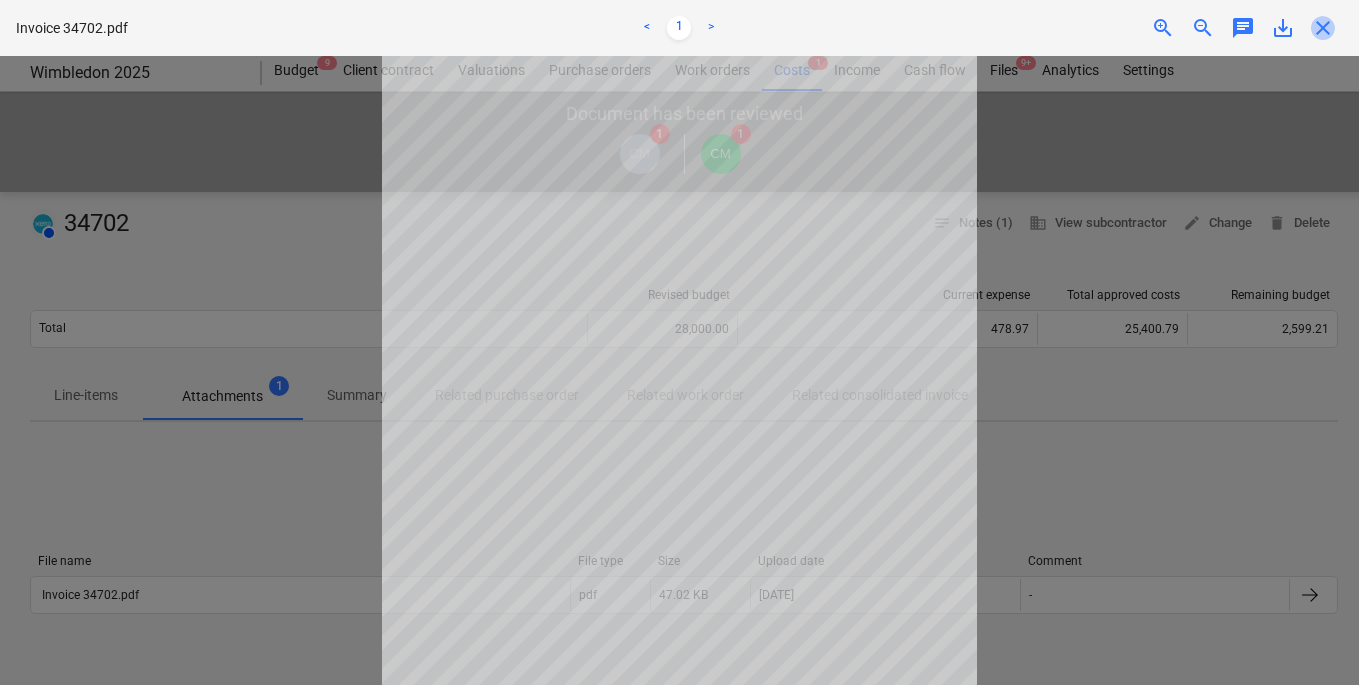 click on "close" at bounding box center [1323, 28] 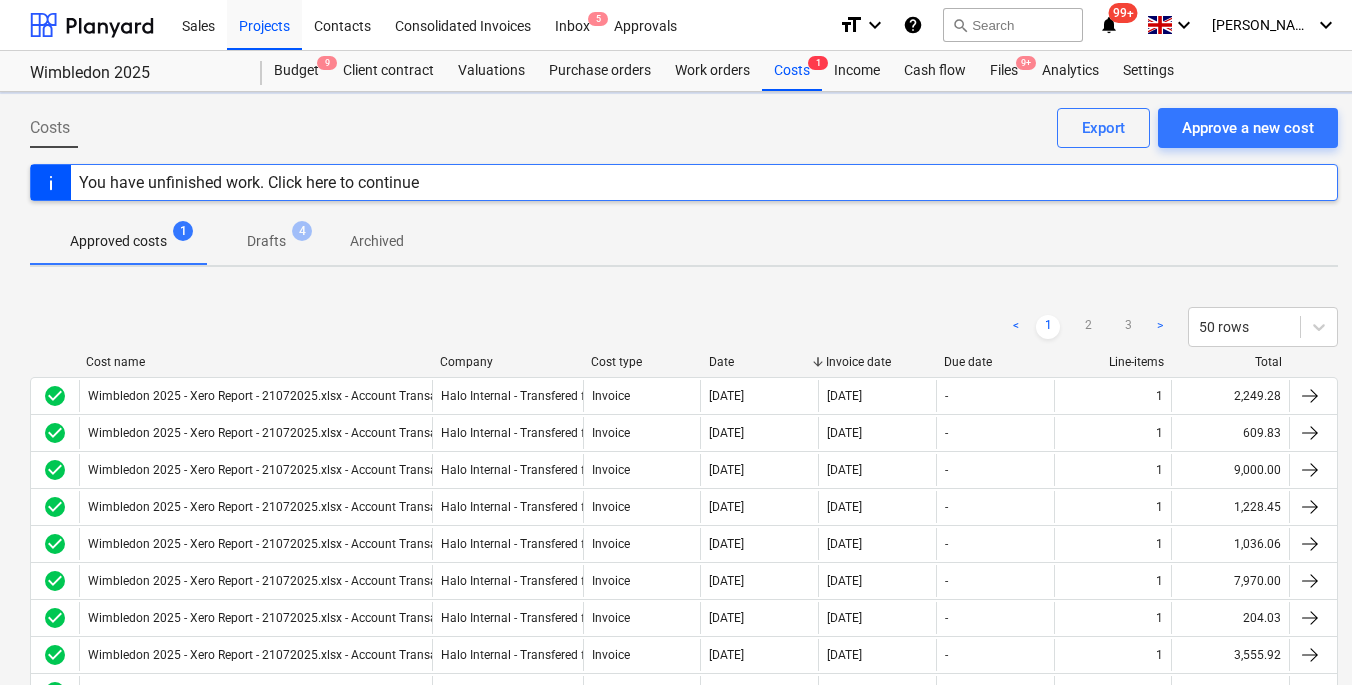 scroll, scrollTop: 850, scrollLeft: 0, axis: vertical 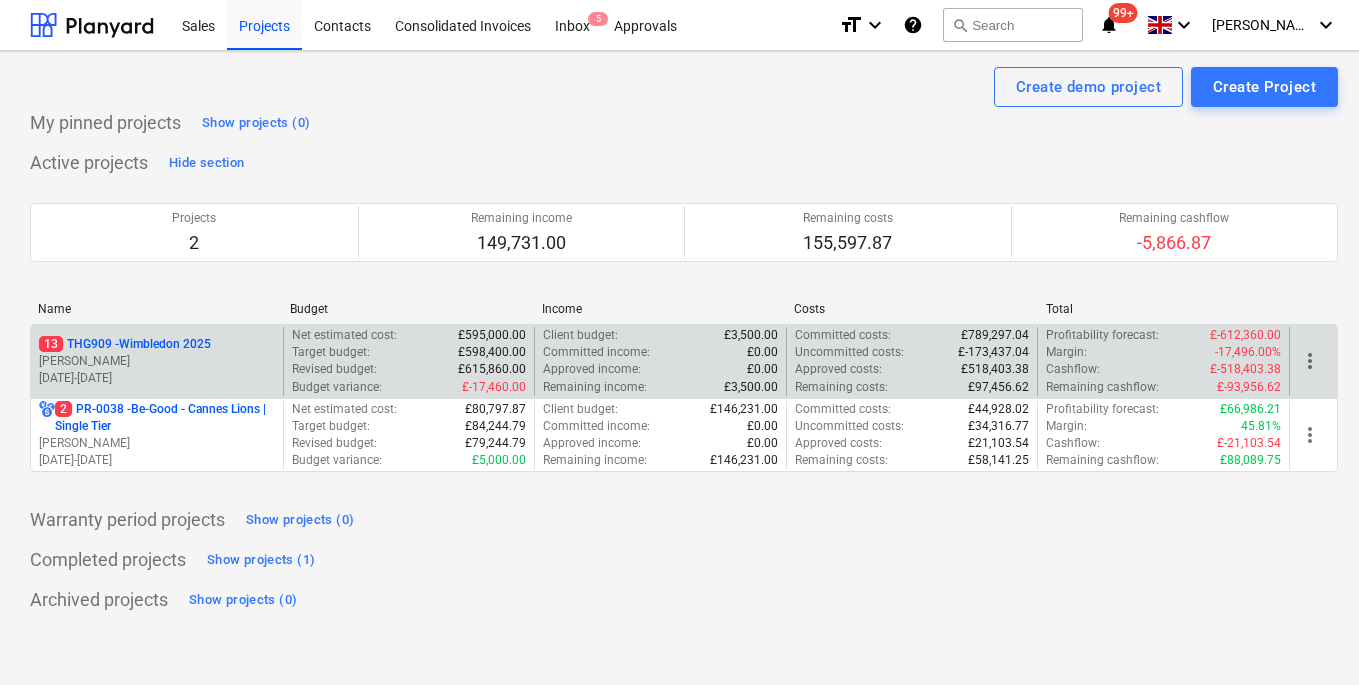 click on "[PERSON_NAME]" at bounding box center (157, 361) 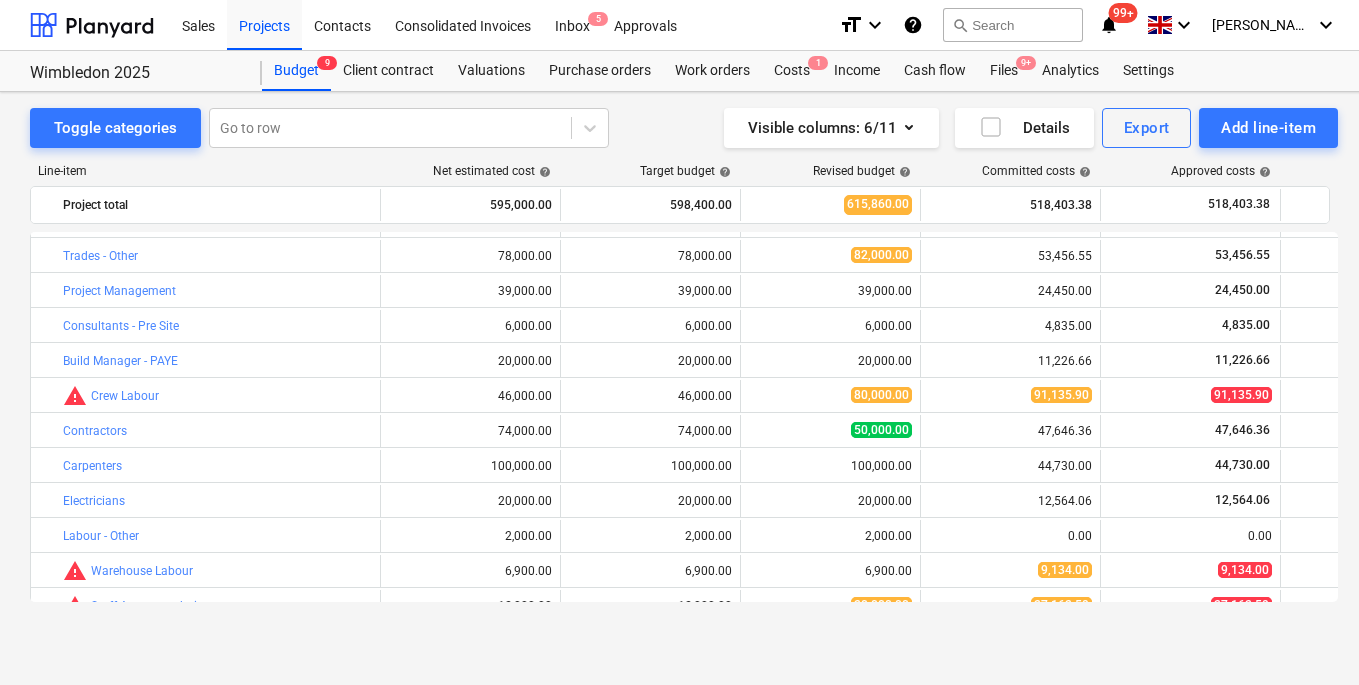 scroll, scrollTop: 645, scrollLeft: 0, axis: vertical 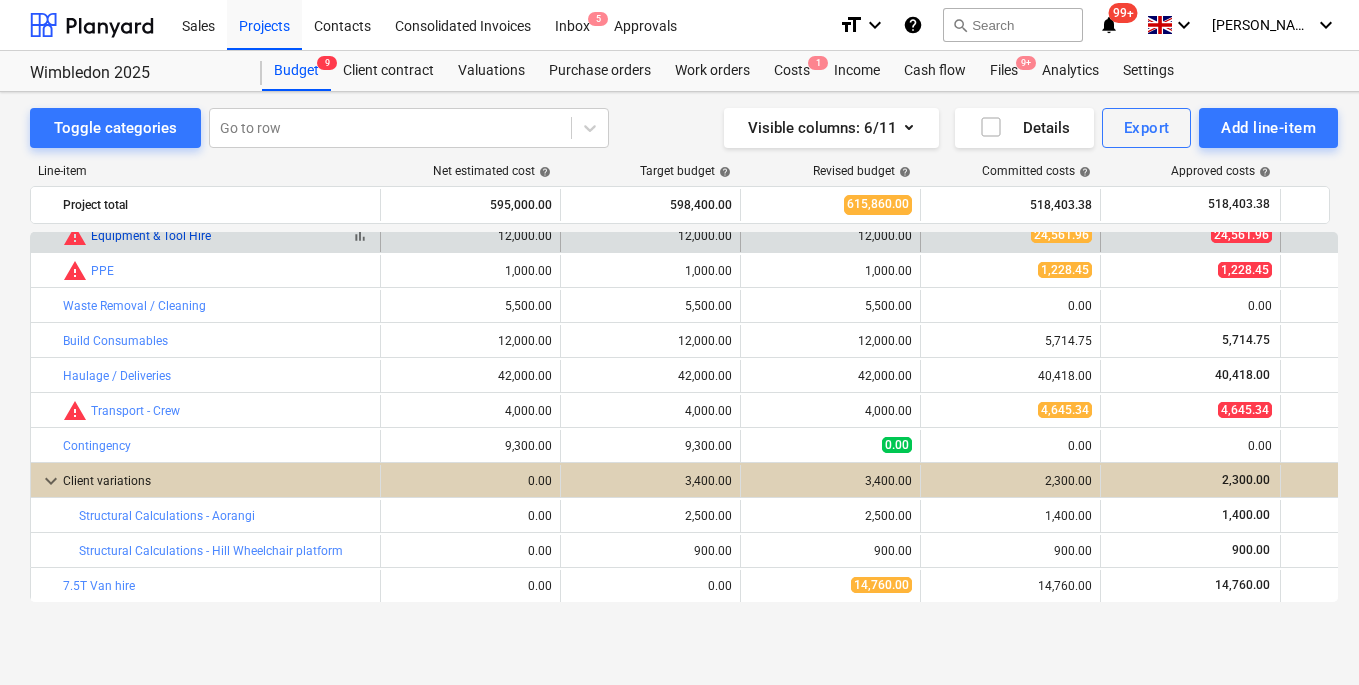 click on "Equipment & Tool Hire" at bounding box center [151, 236] 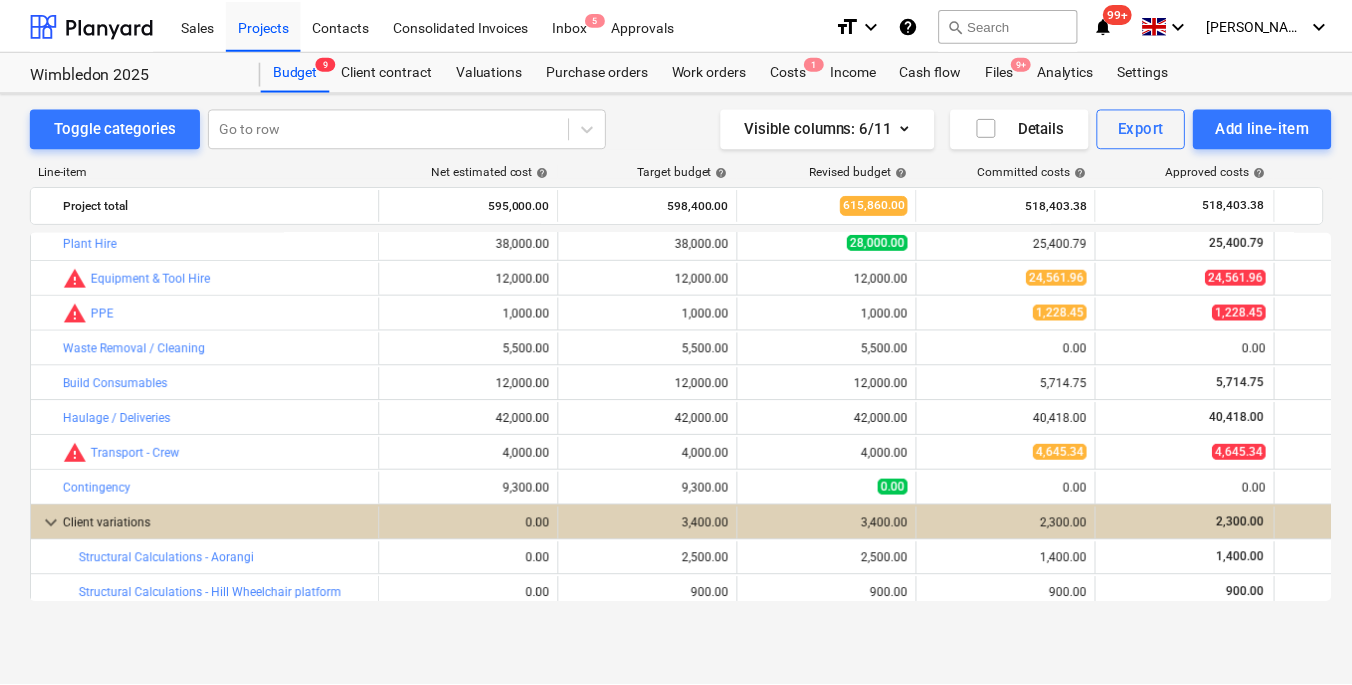scroll, scrollTop: 467, scrollLeft: 0, axis: vertical 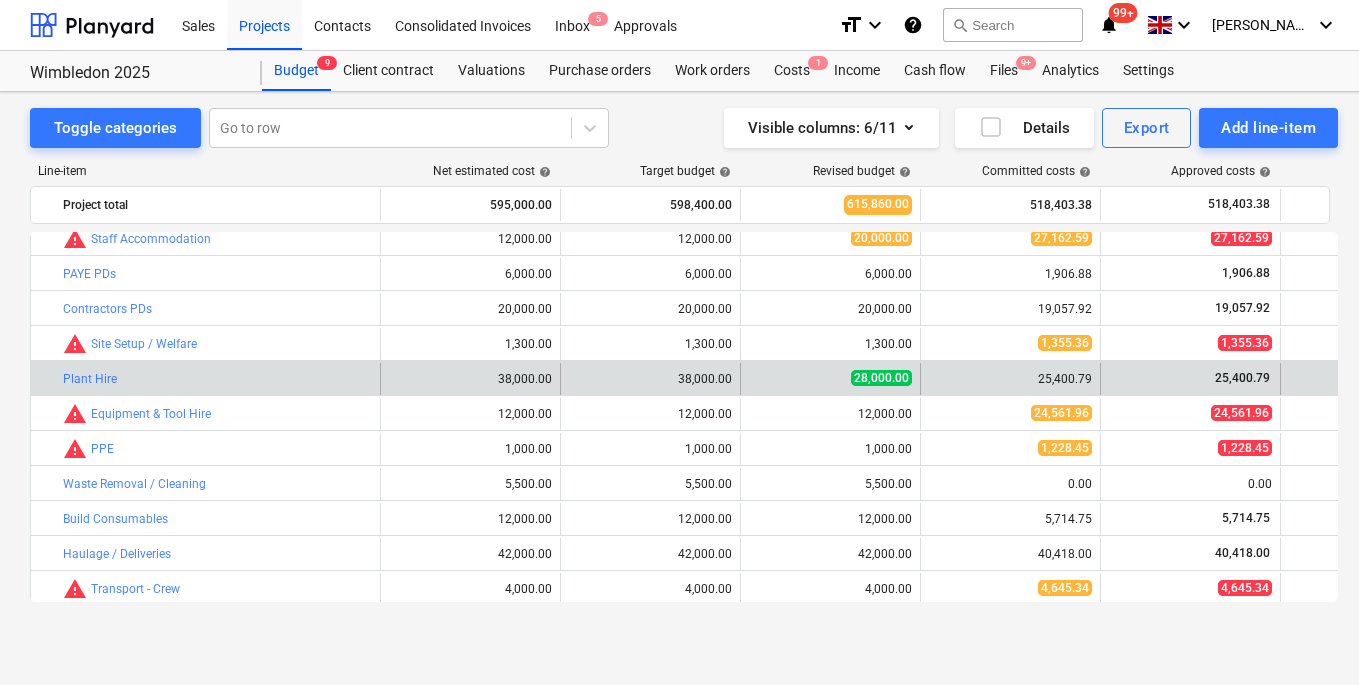click on "25,400.79" at bounding box center (1010, 379) 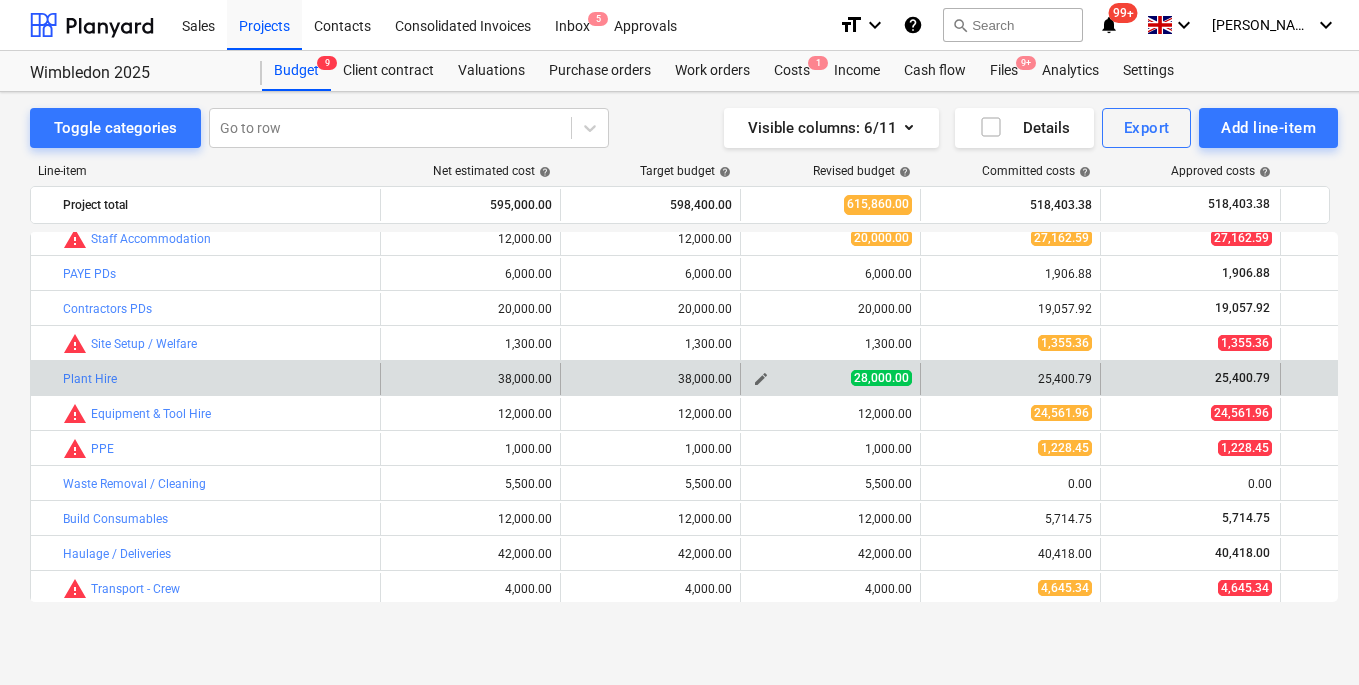 click on "28,000.00" at bounding box center (881, 378) 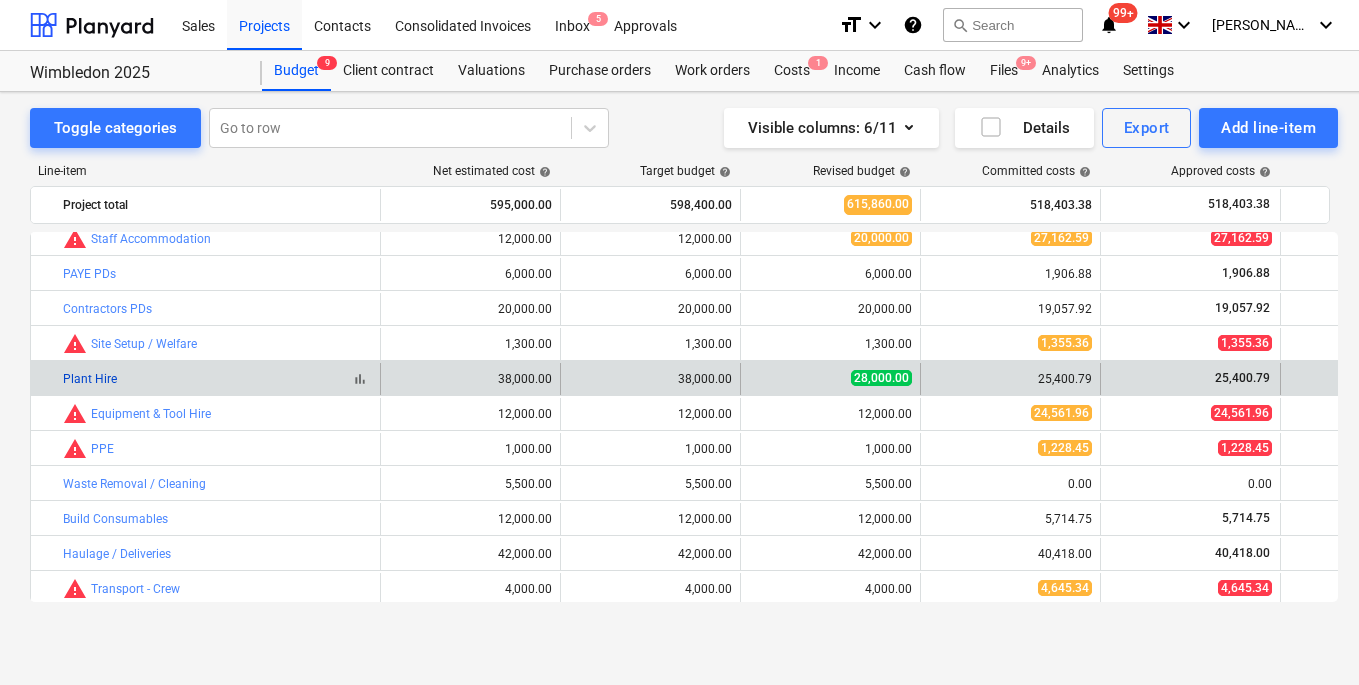 click on "Plant Hire" at bounding box center [90, 379] 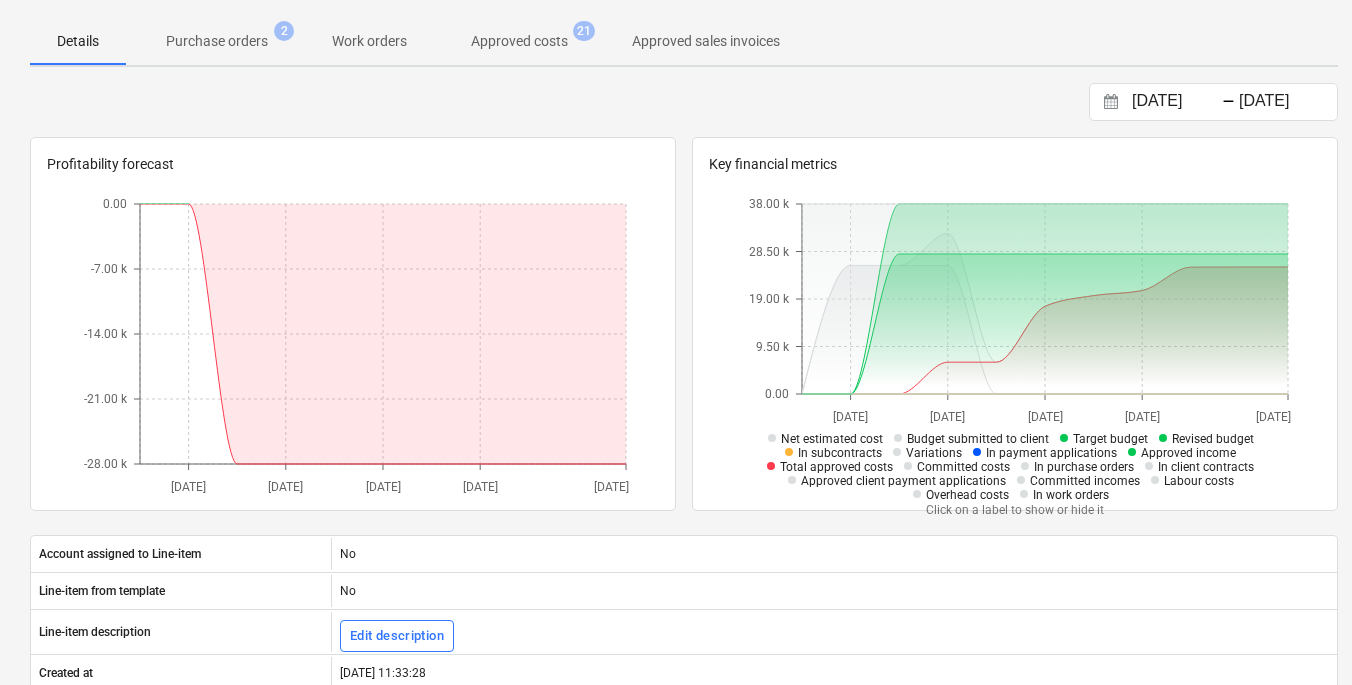 scroll, scrollTop: 263, scrollLeft: 0, axis: vertical 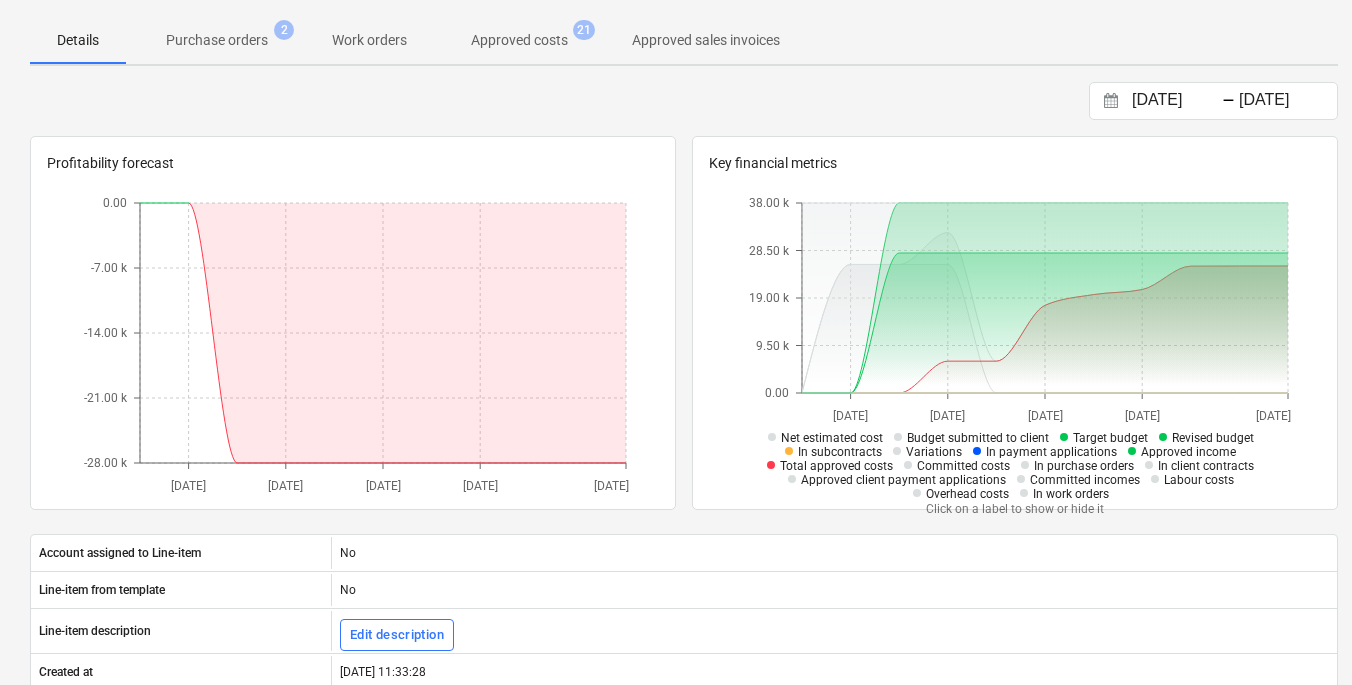 click on "Purchase orders" at bounding box center [217, 40] 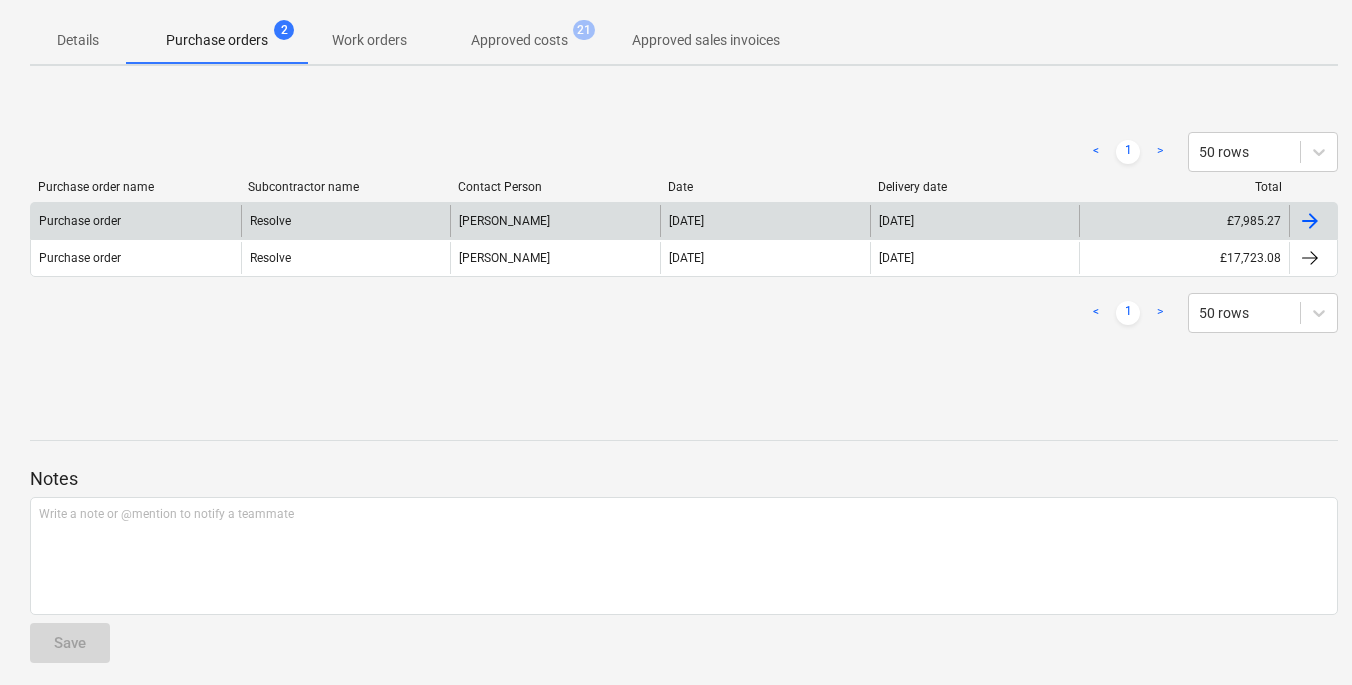 click at bounding box center [1310, 221] 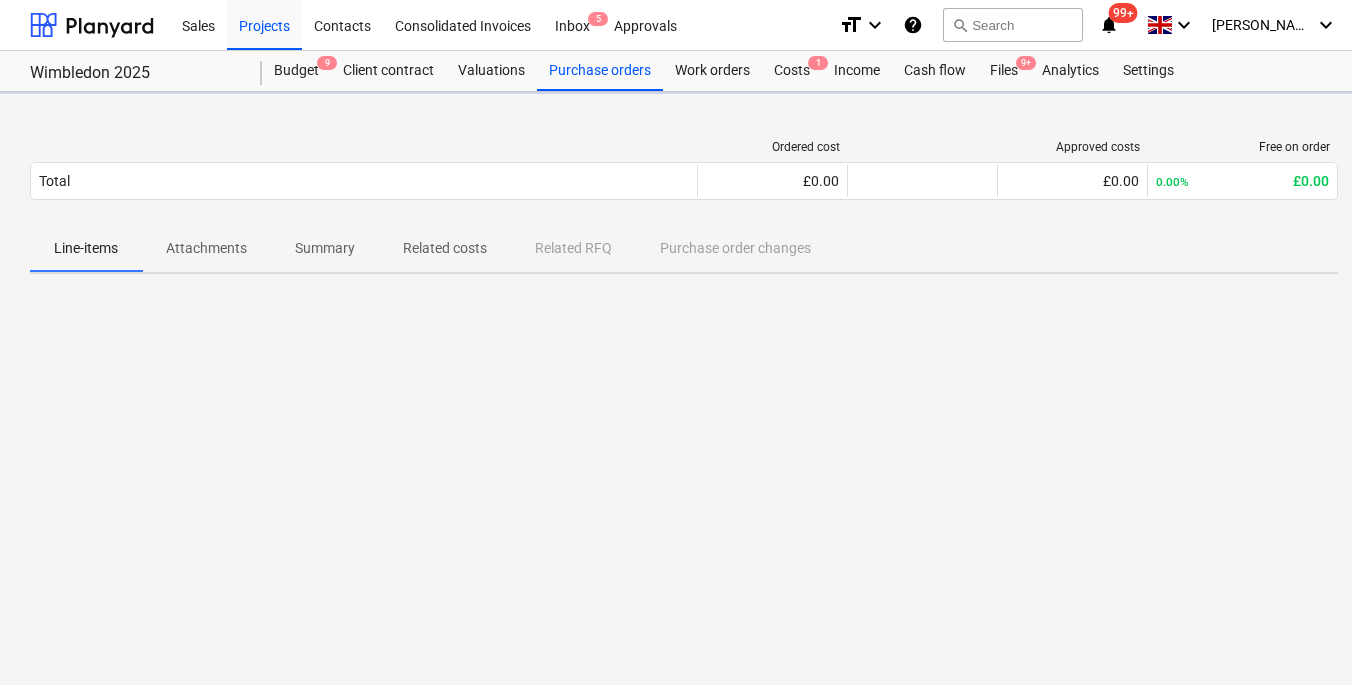 scroll, scrollTop: 0, scrollLeft: 0, axis: both 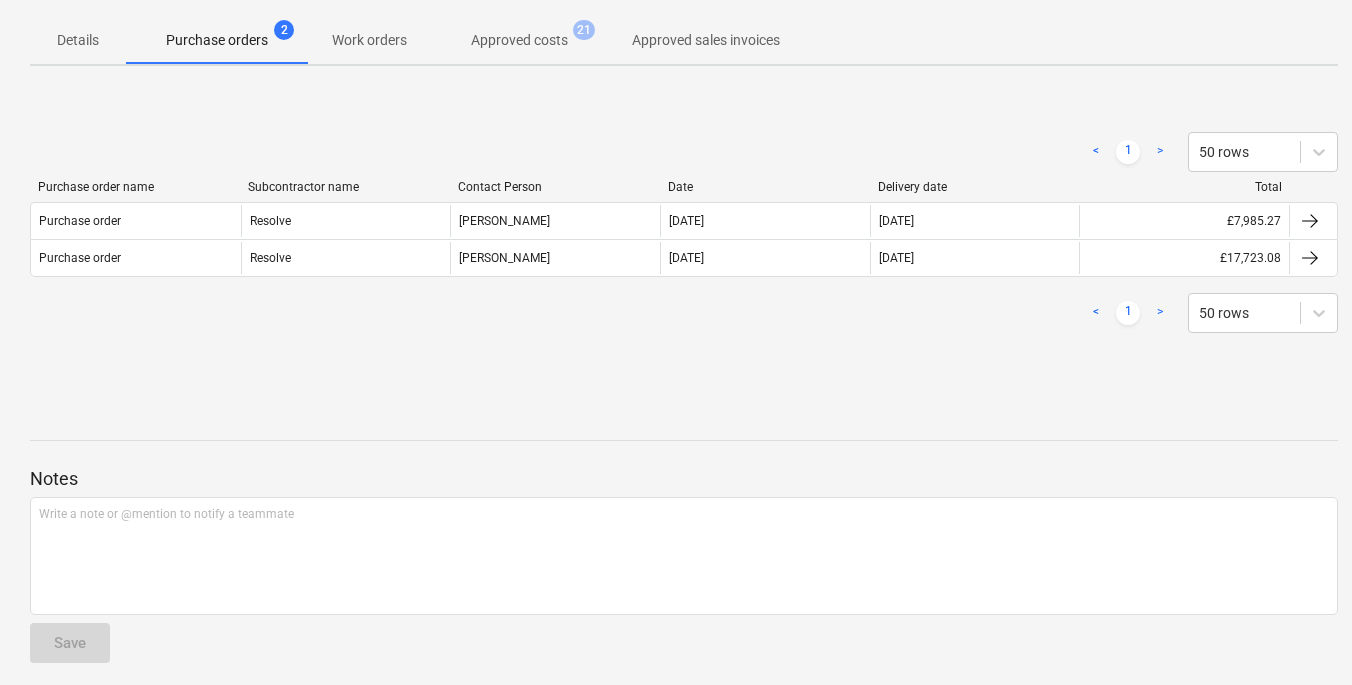 click on "Approved costs" at bounding box center [519, 40] 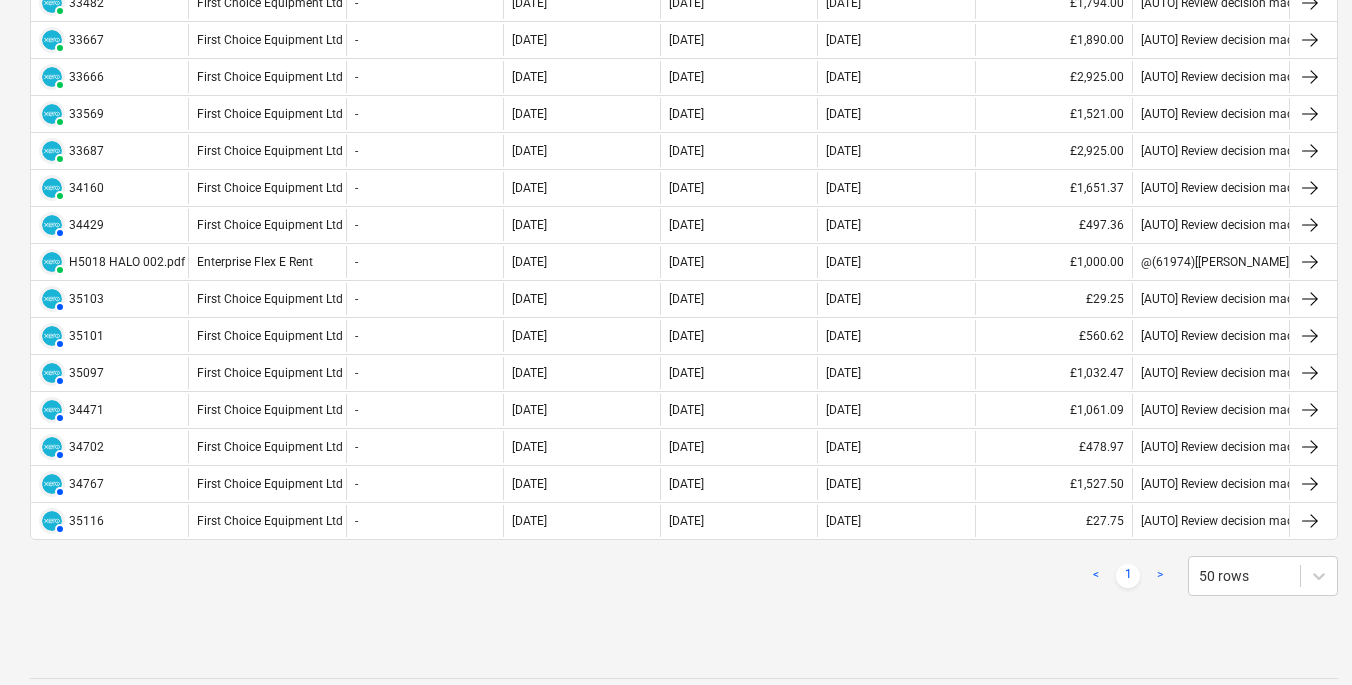scroll, scrollTop: 701, scrollLeft: 0, axis: vertical 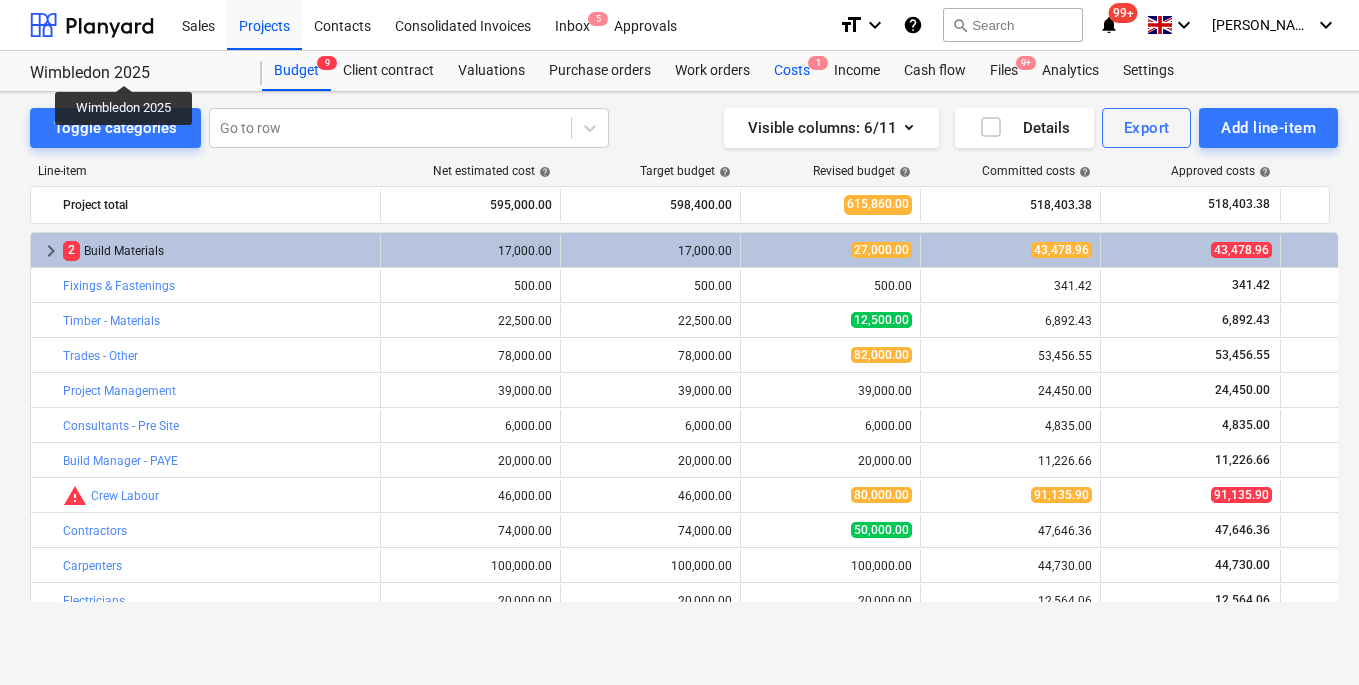 click on "Costs 1" at bounding box center [792, 71] 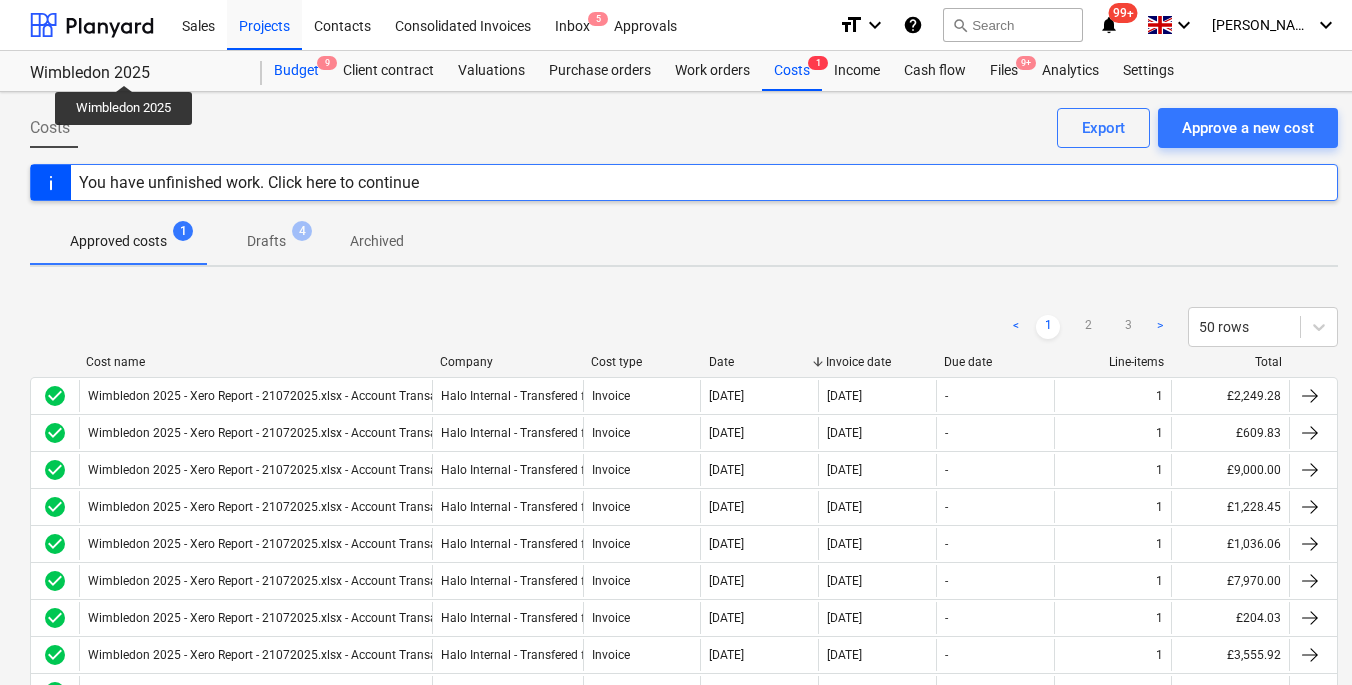 click on "Budget 9" at bounding box center (296, 71) 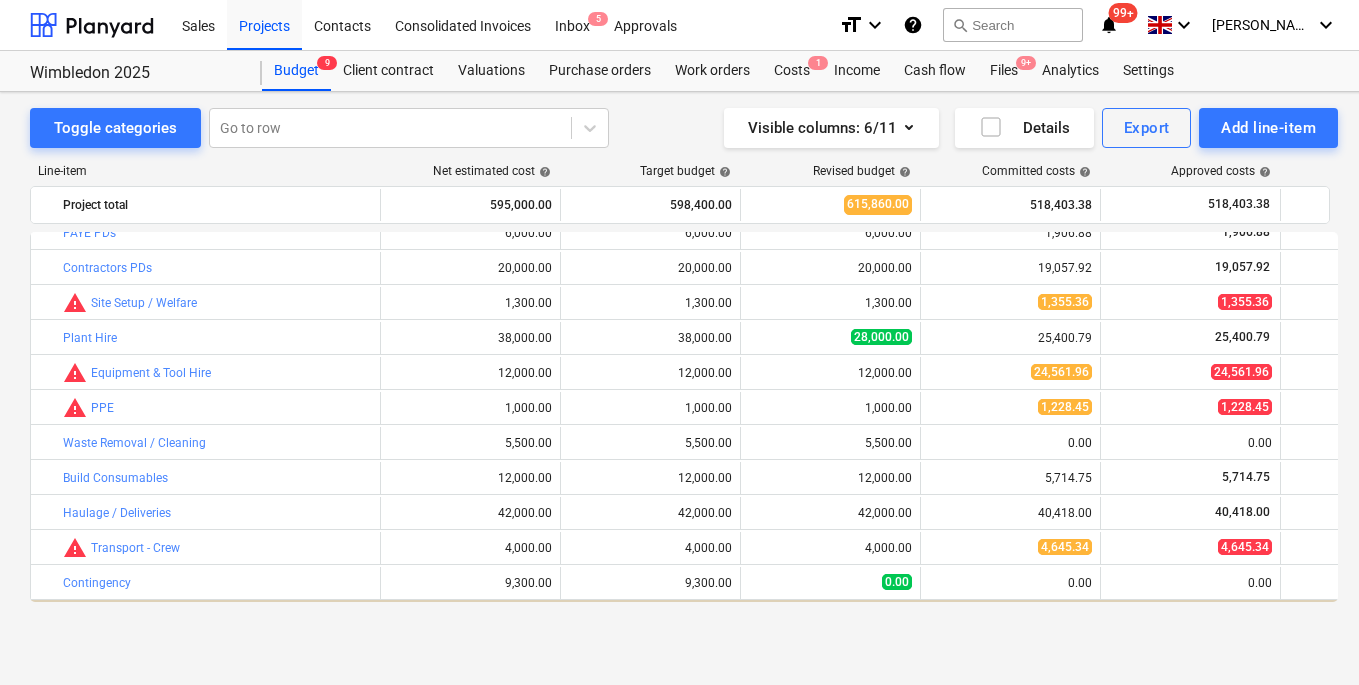 scroll, scrollTop: 529, scrollLeft: 0, axis: vertical 